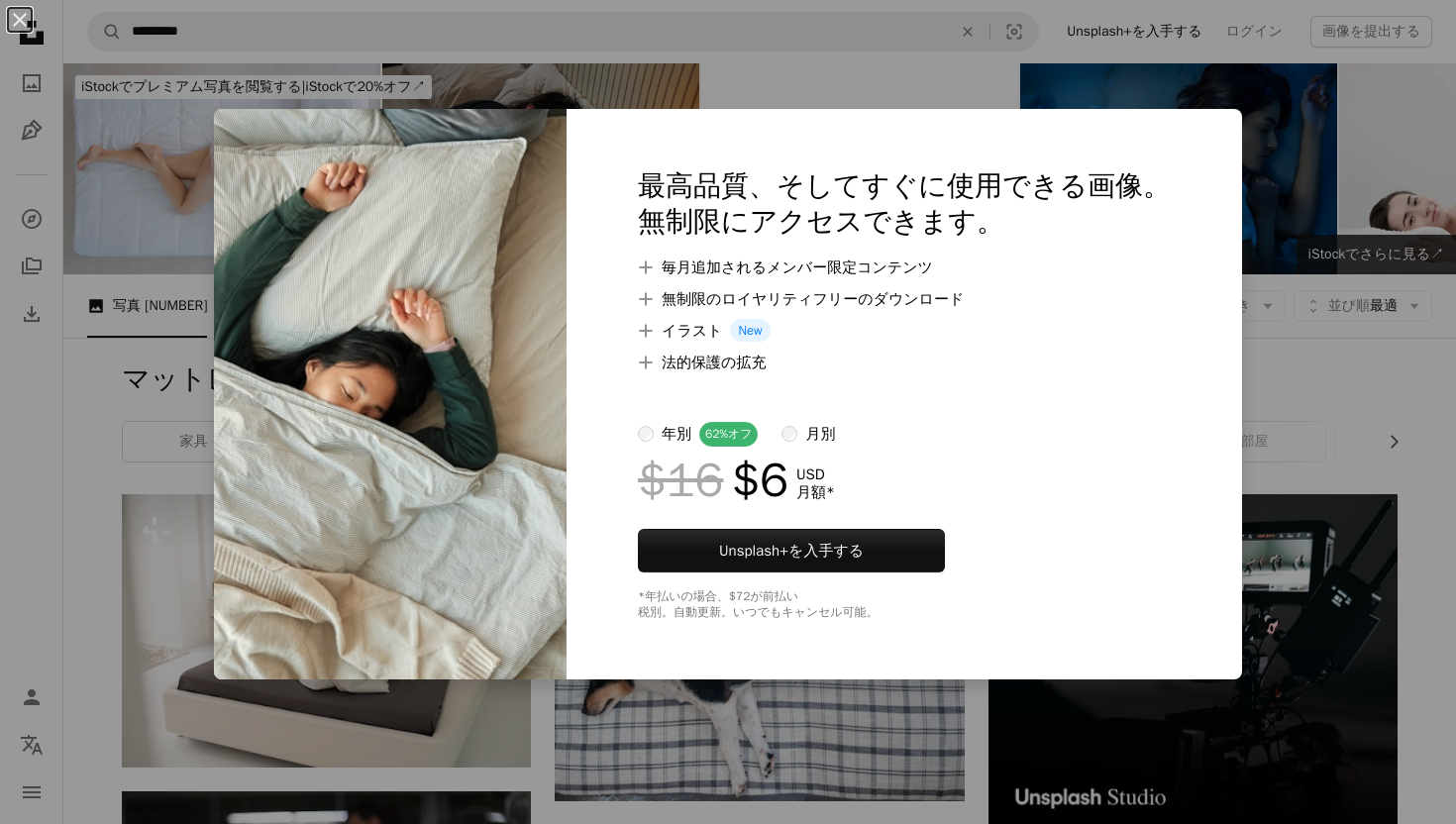 scroll, scrollTop: 9815, scrollLeft: 0, axis: vertical 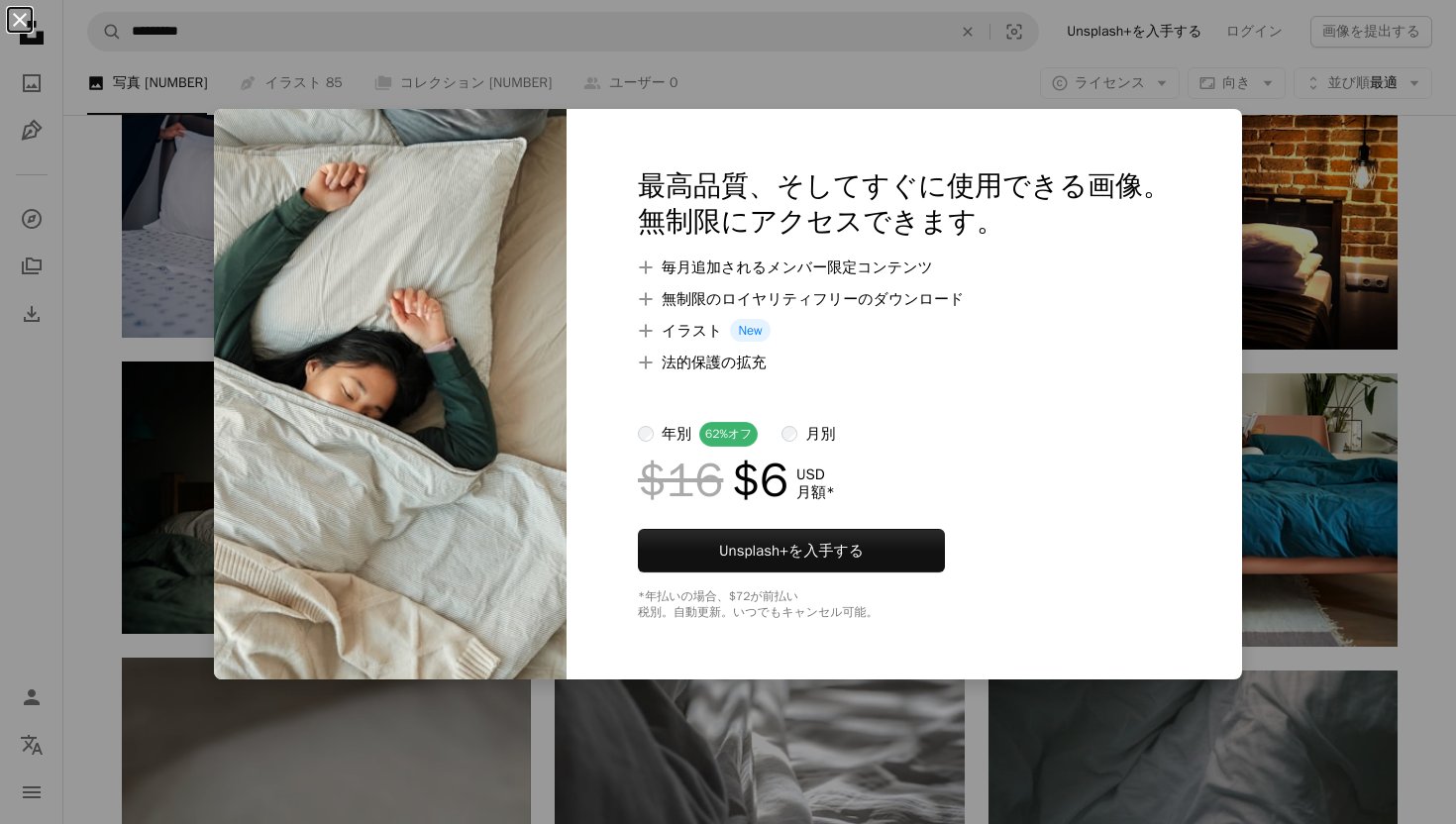 click on "An X shape" at bounding box center (20, 20) 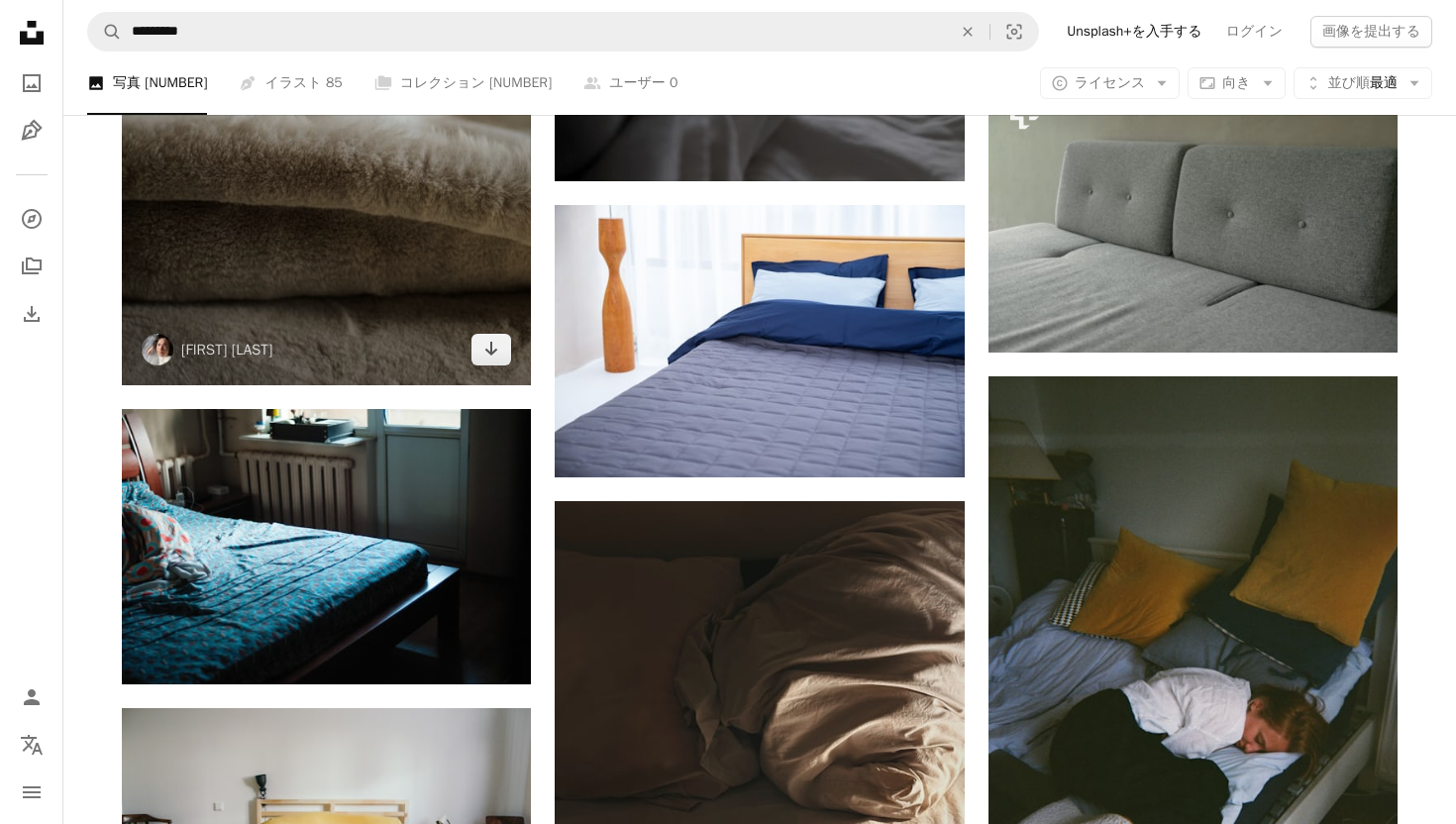 scroll, scrollTop: 10700, scrollLeft: 0, axis: vertical 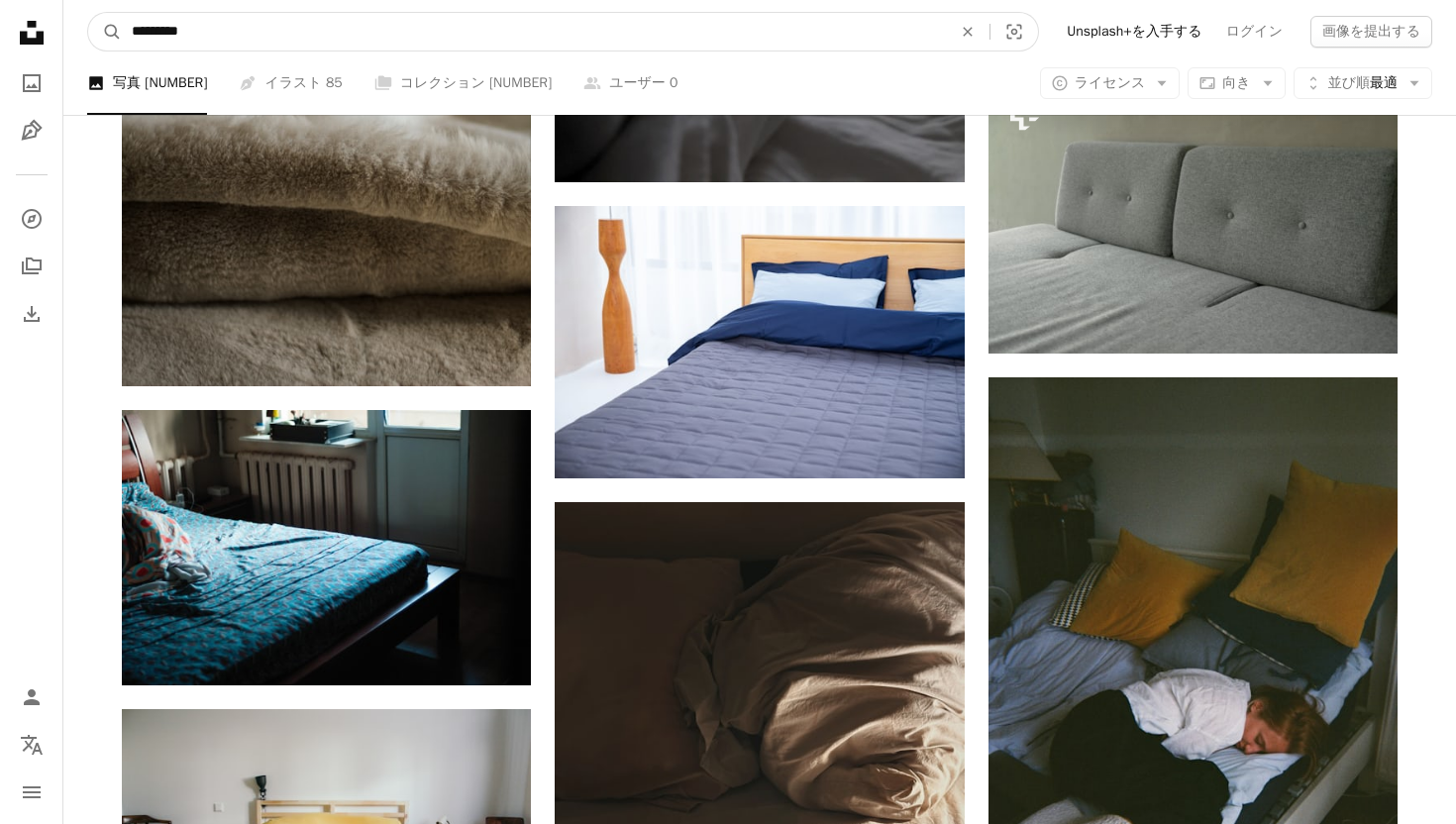 click on "*********" at bounding box center [534, 32] 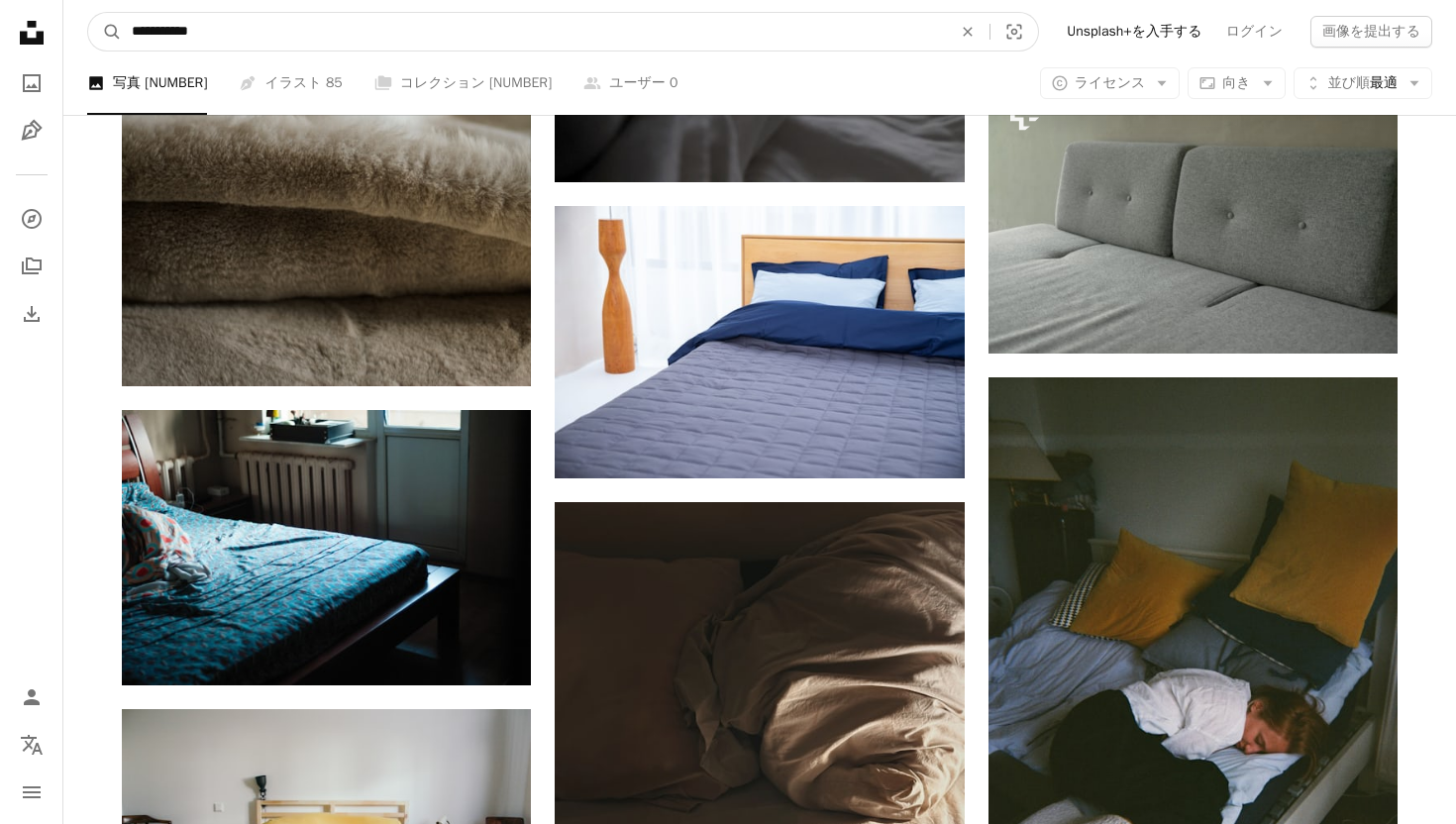 type on "**********" 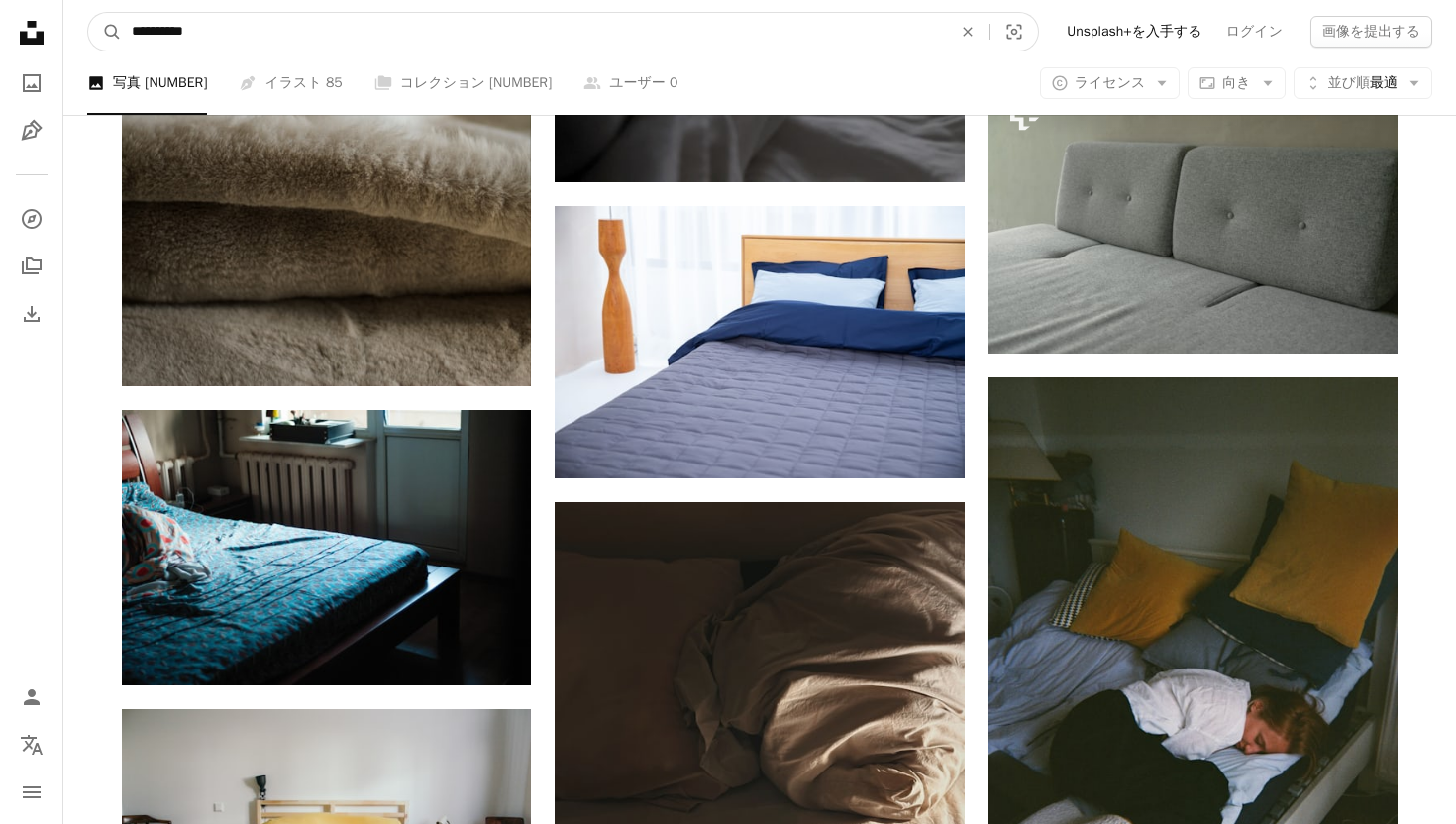 click on "A magnifying glass" at bounding box center (105, 32) 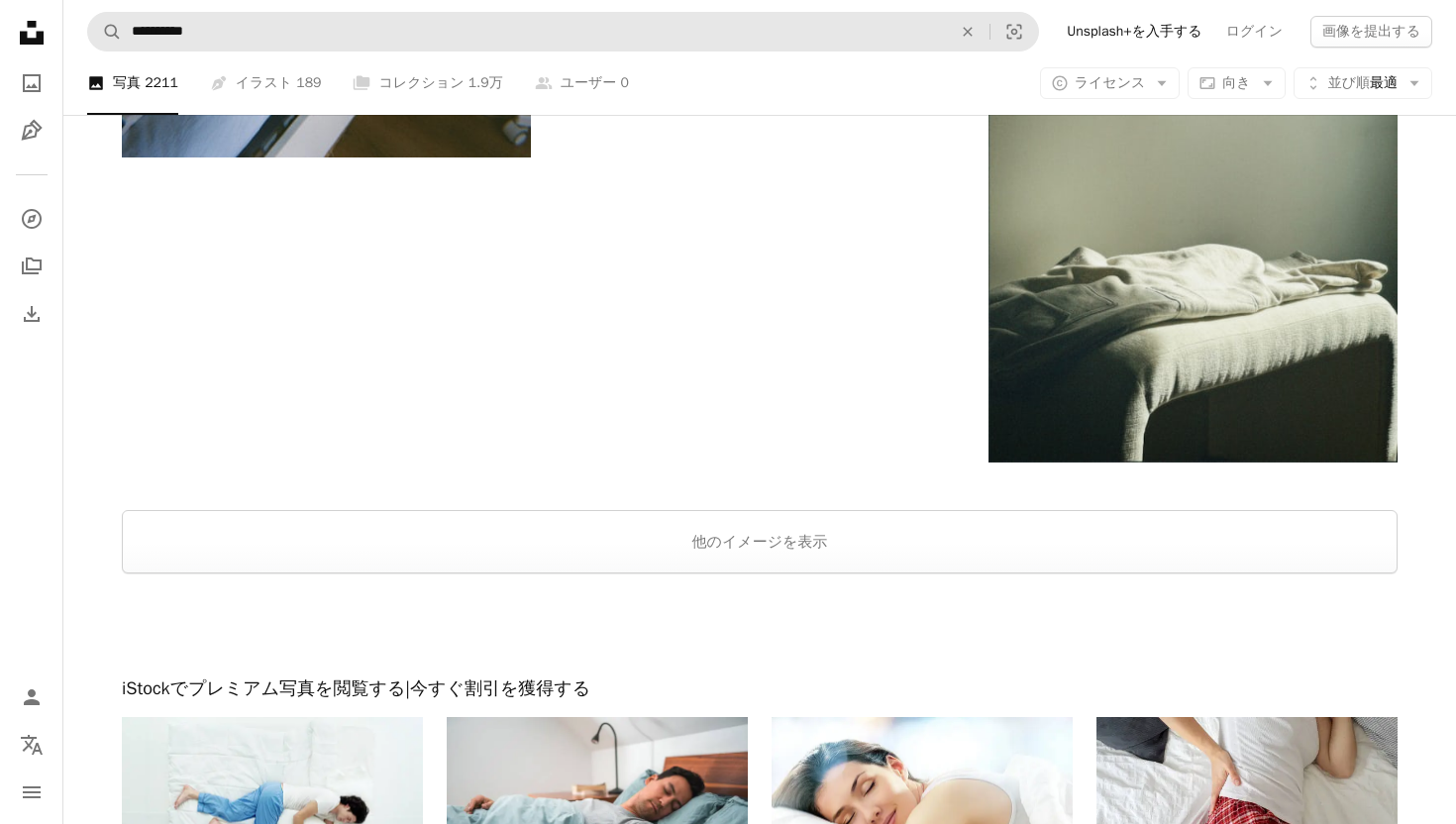 scroll, scrollTop: 3271, scrollLeft: 0, axis: vertical 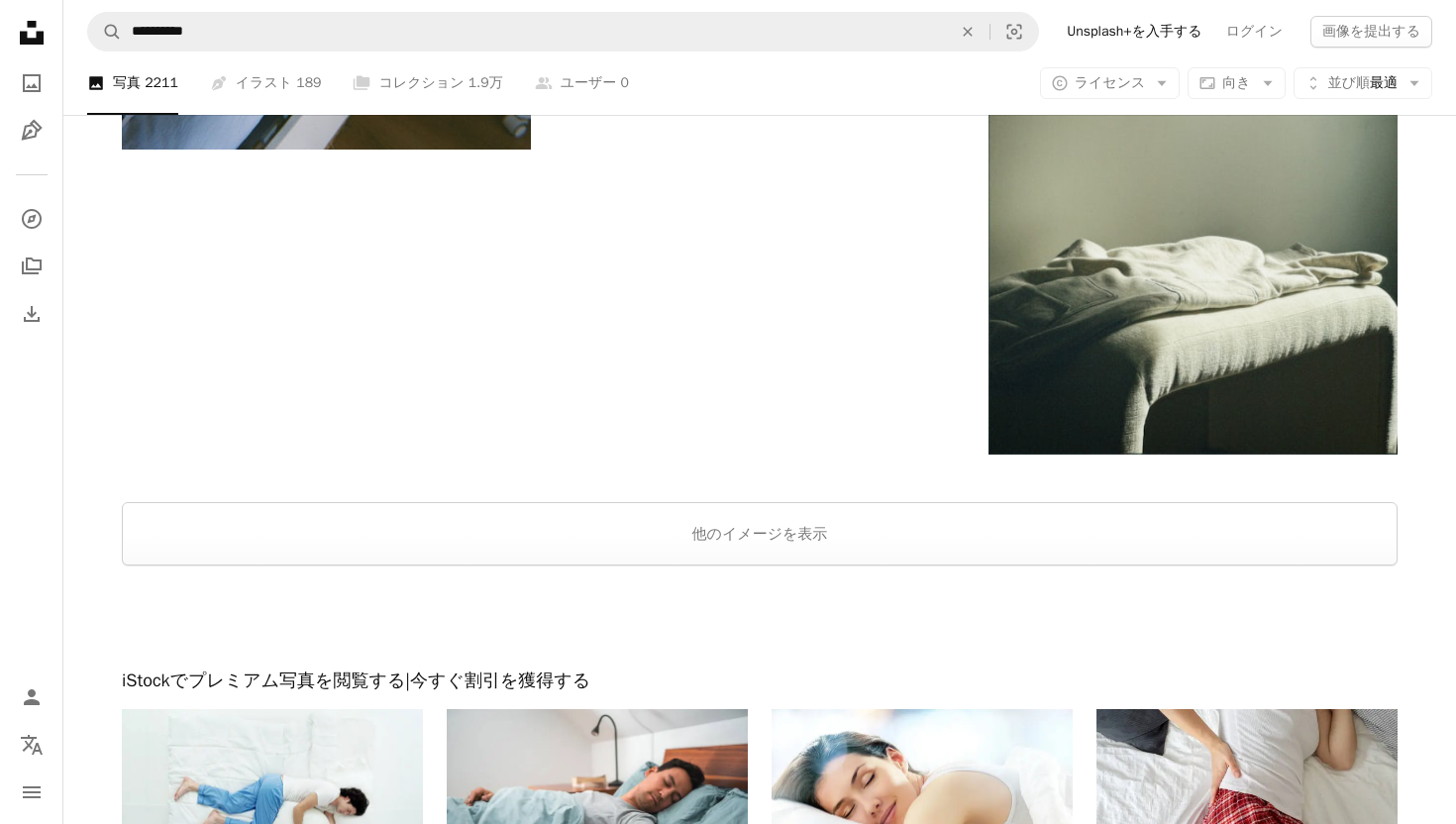 click at bounding box center (760, 478) 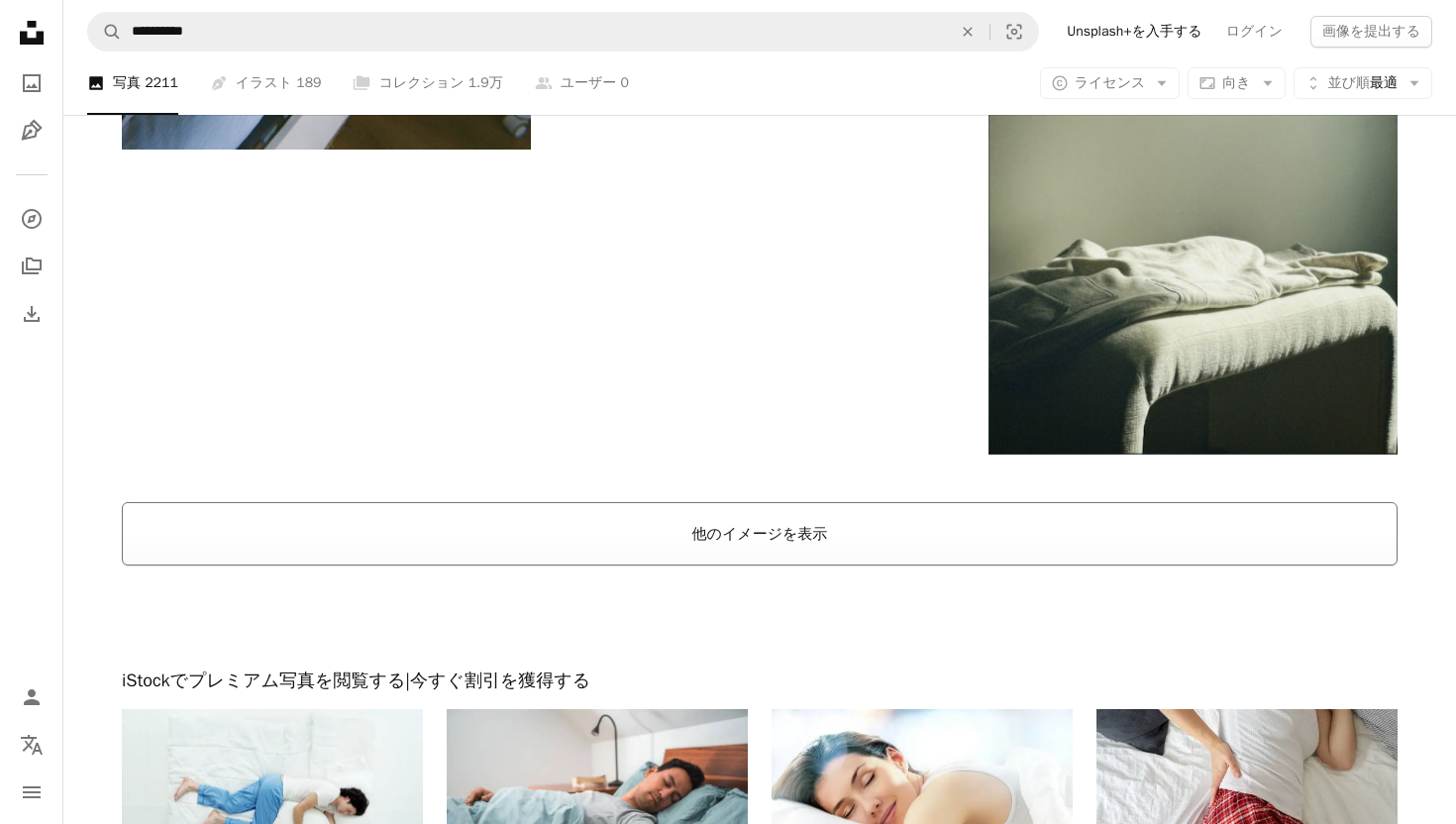 click on "他のイメージを表示" at bounding box center (760, 534) 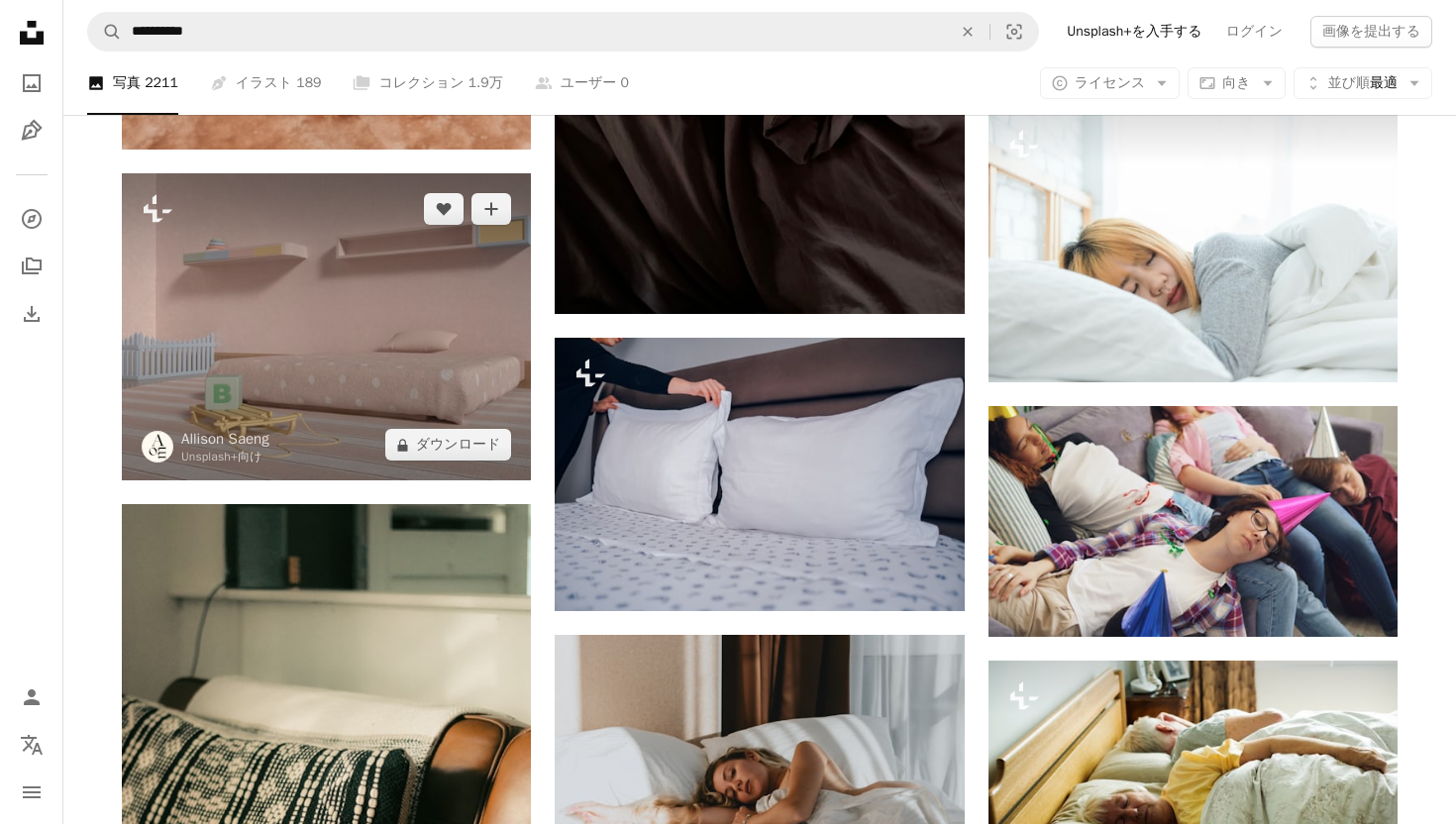 scroll, scrollTop: 10529, scrollLeft: 0, axis: vertical 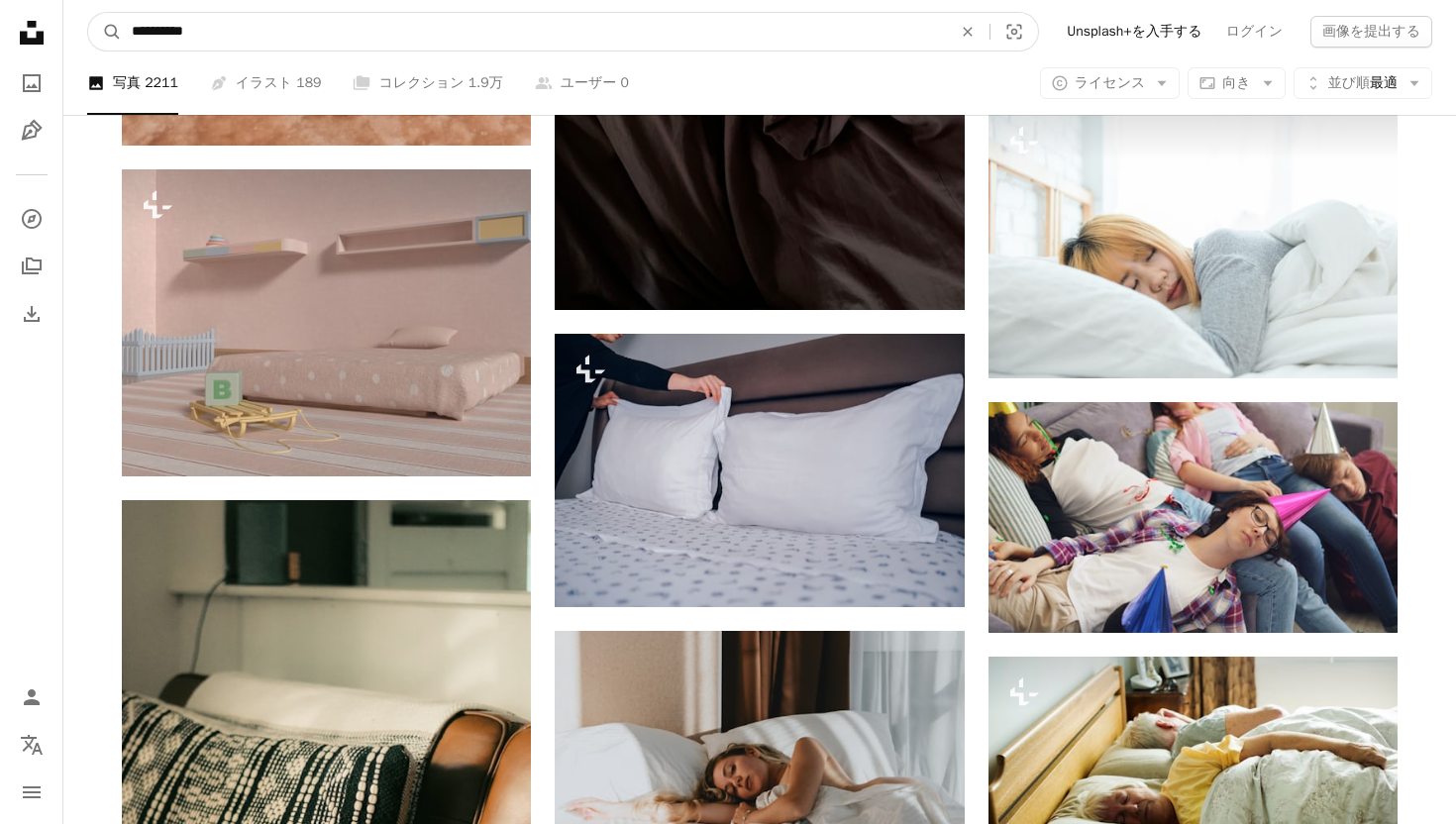 click on "**********" at bounding box center (534, 32) 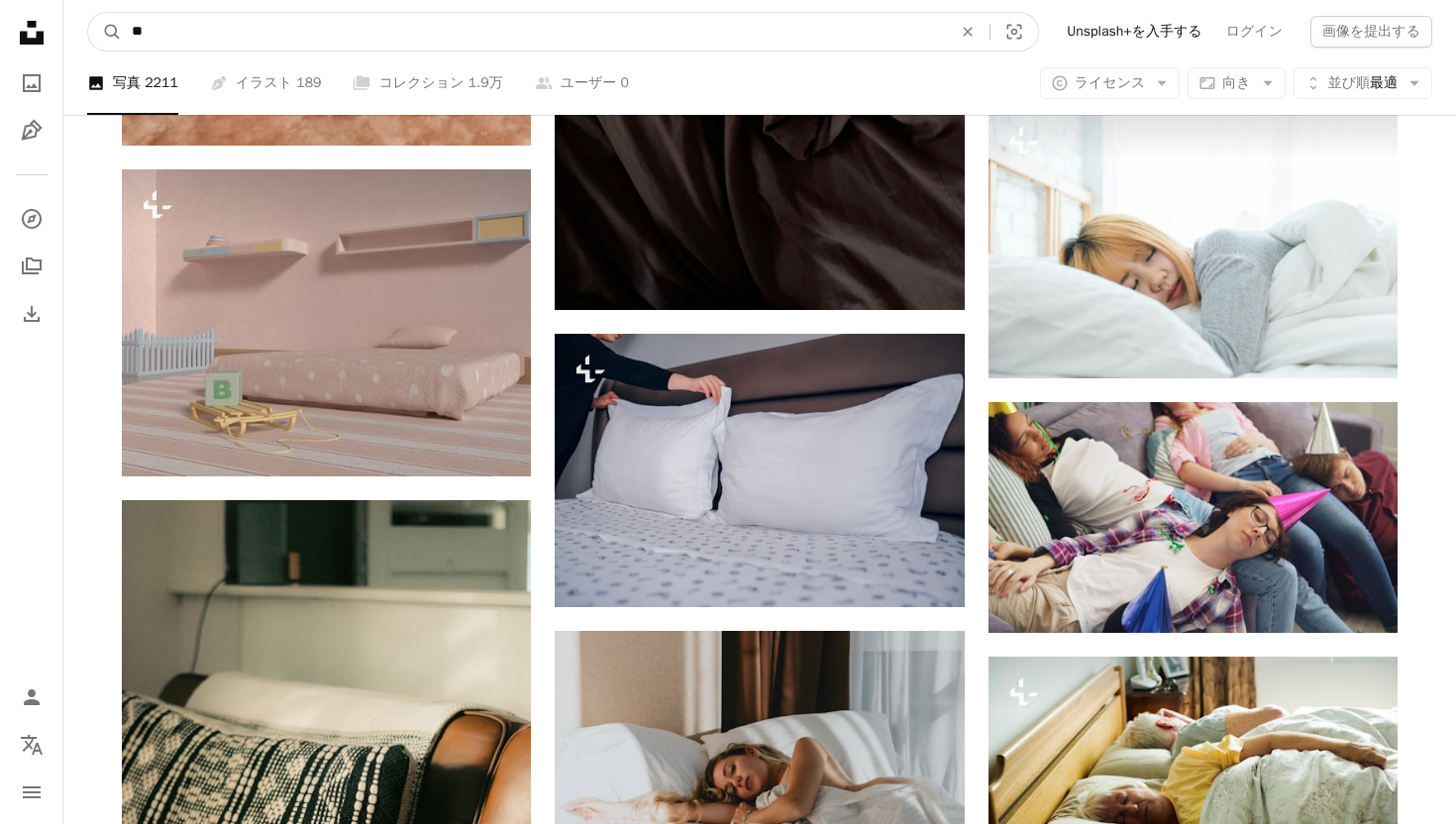 type on "*" 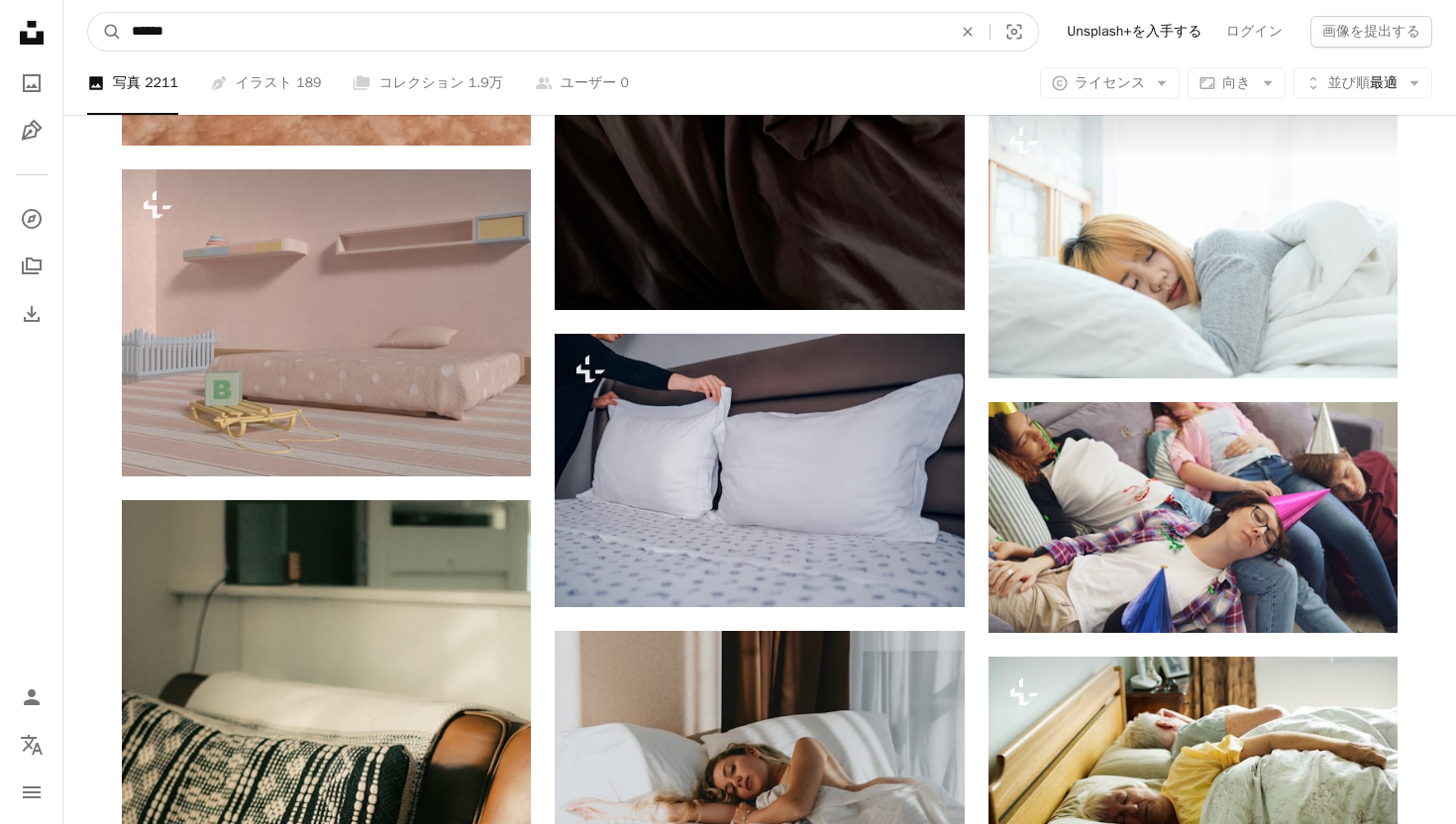 type on "*****" 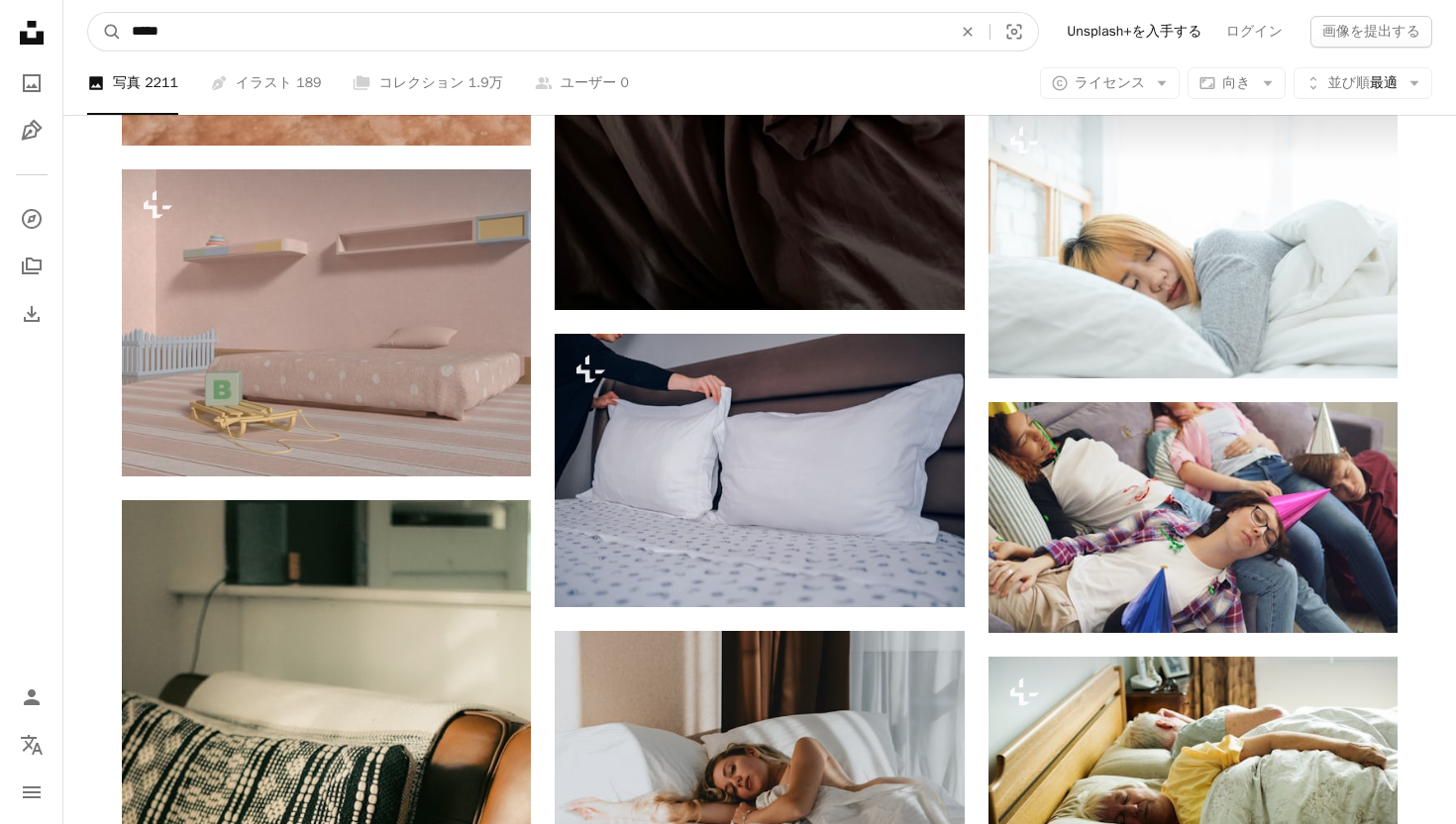click on "A magnifying glass" at bounding box center [105, 32] 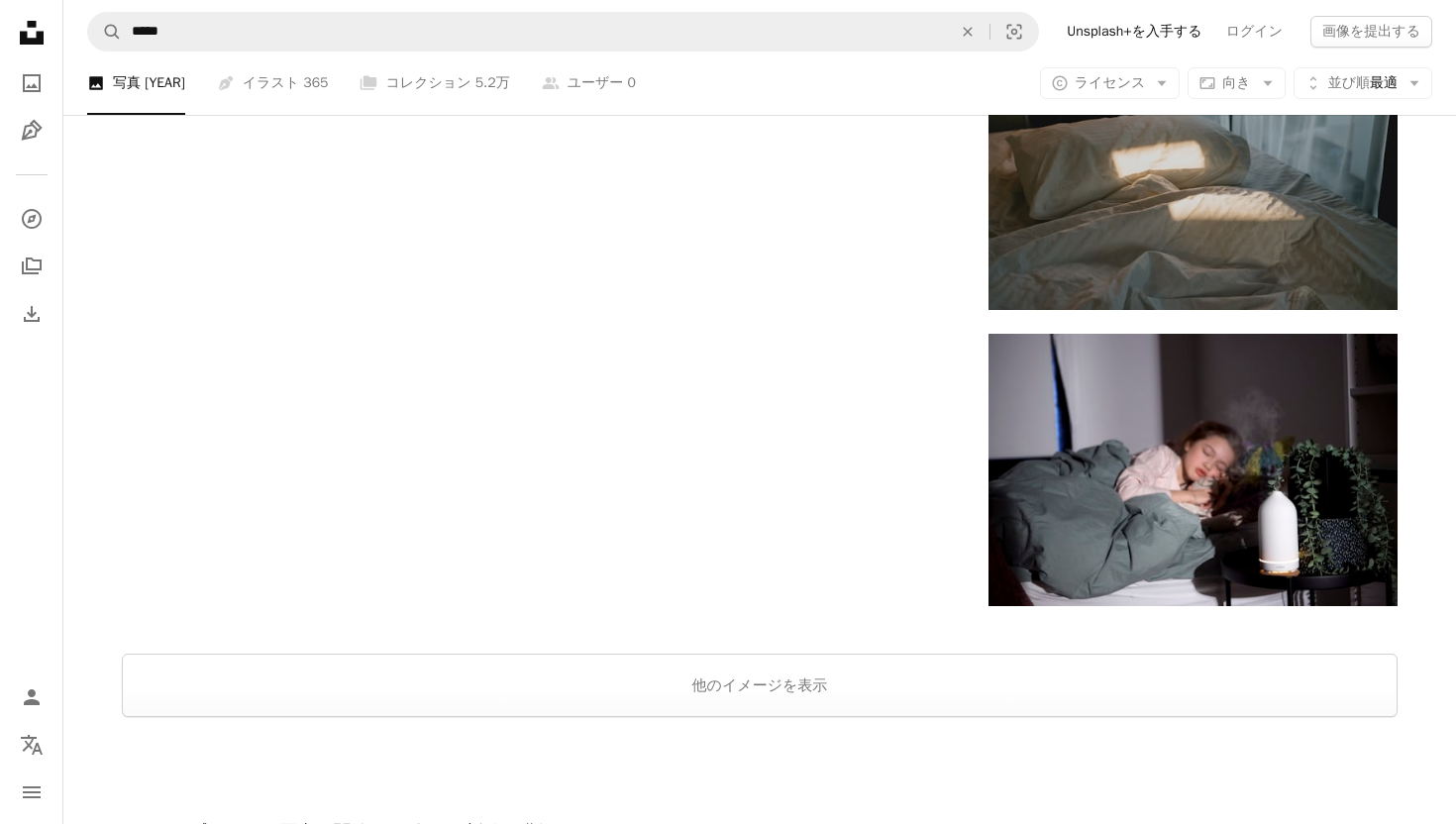 scroll, scrollTop: 3133, scrollLeft: 0, axis: vertical 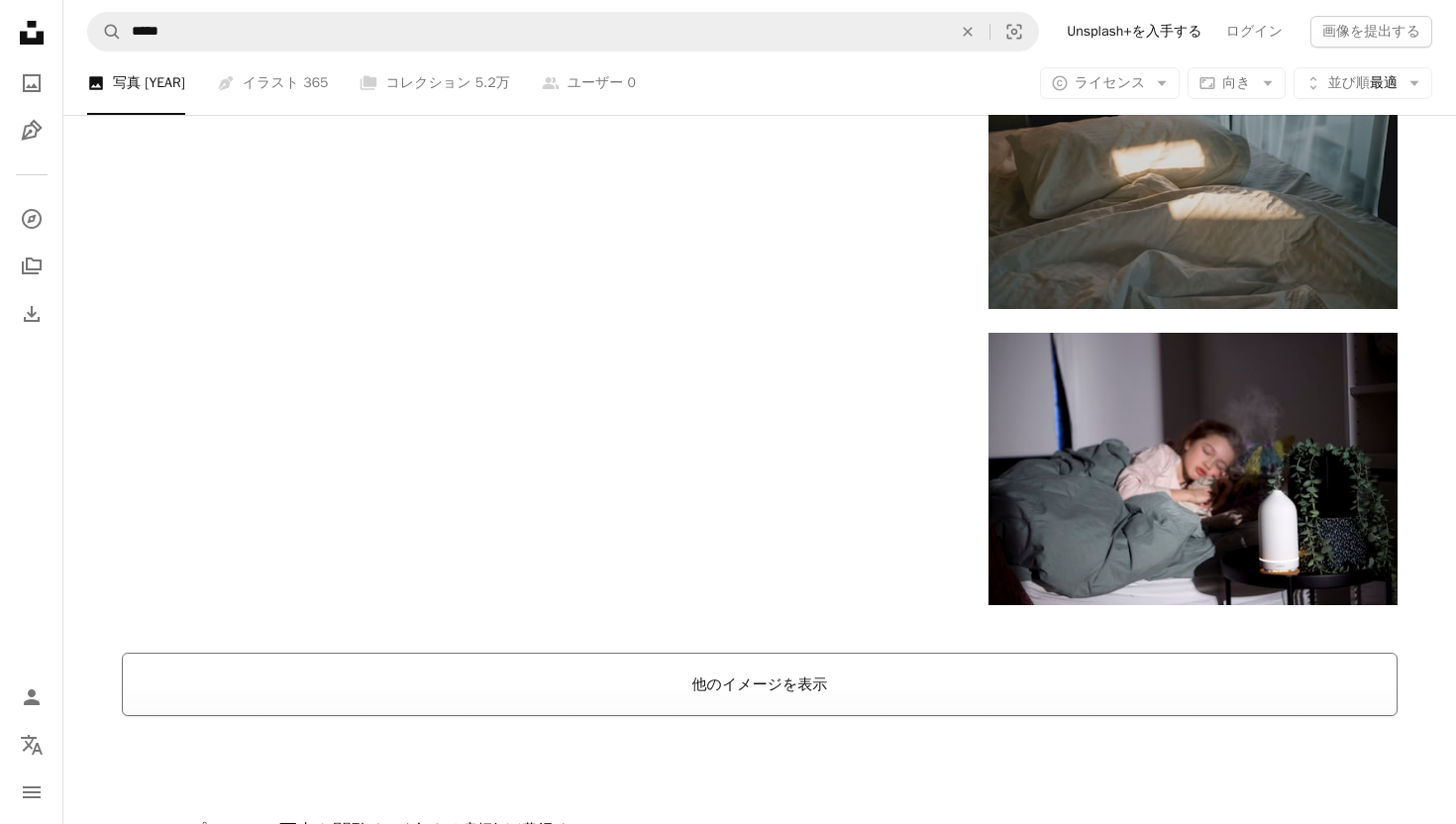 click on "他のイメージを表示" at bounding box center (760, 684) 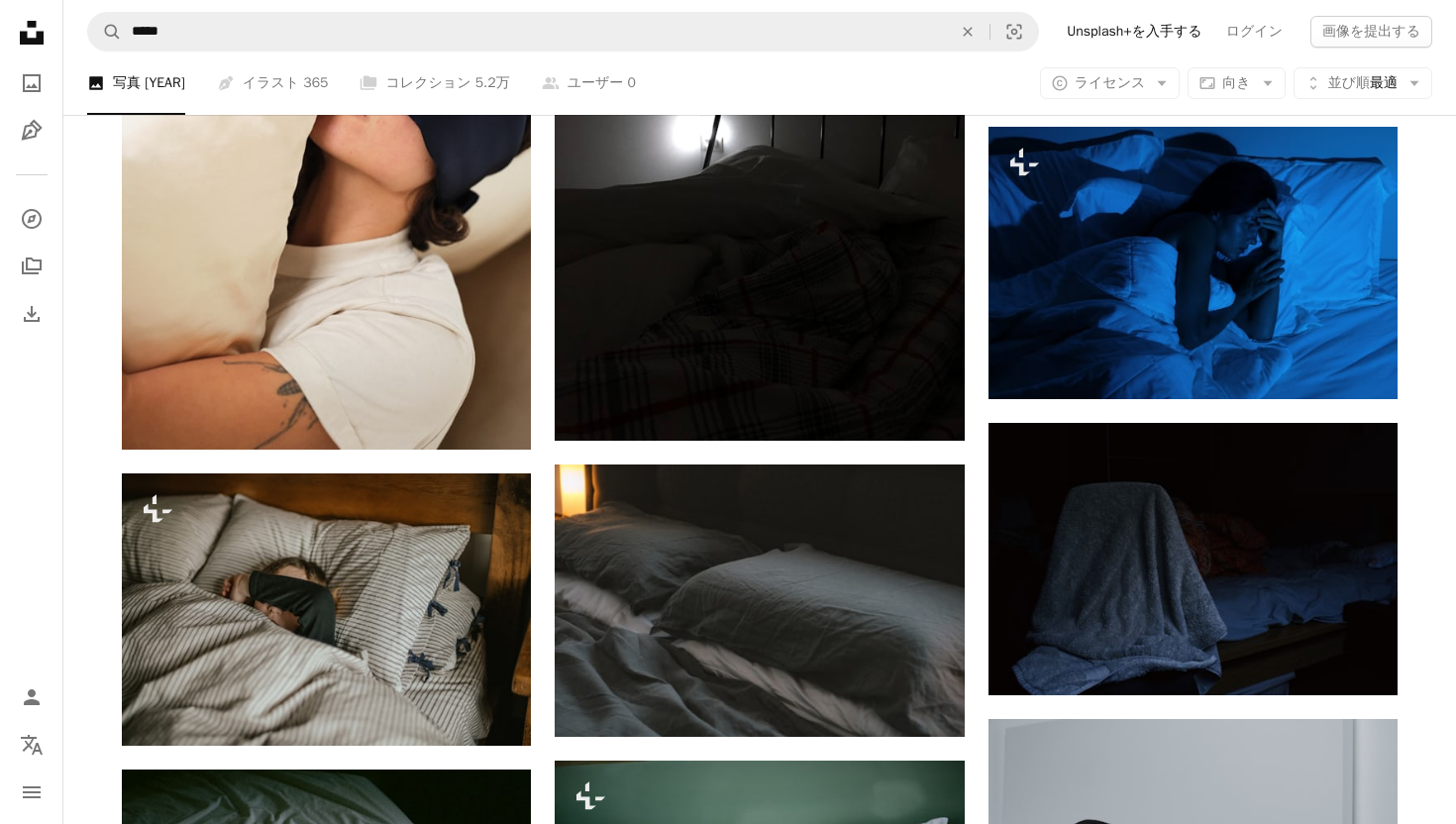 scroll, scrollTop: 2155, scrollLeft: 0, axis: vertical 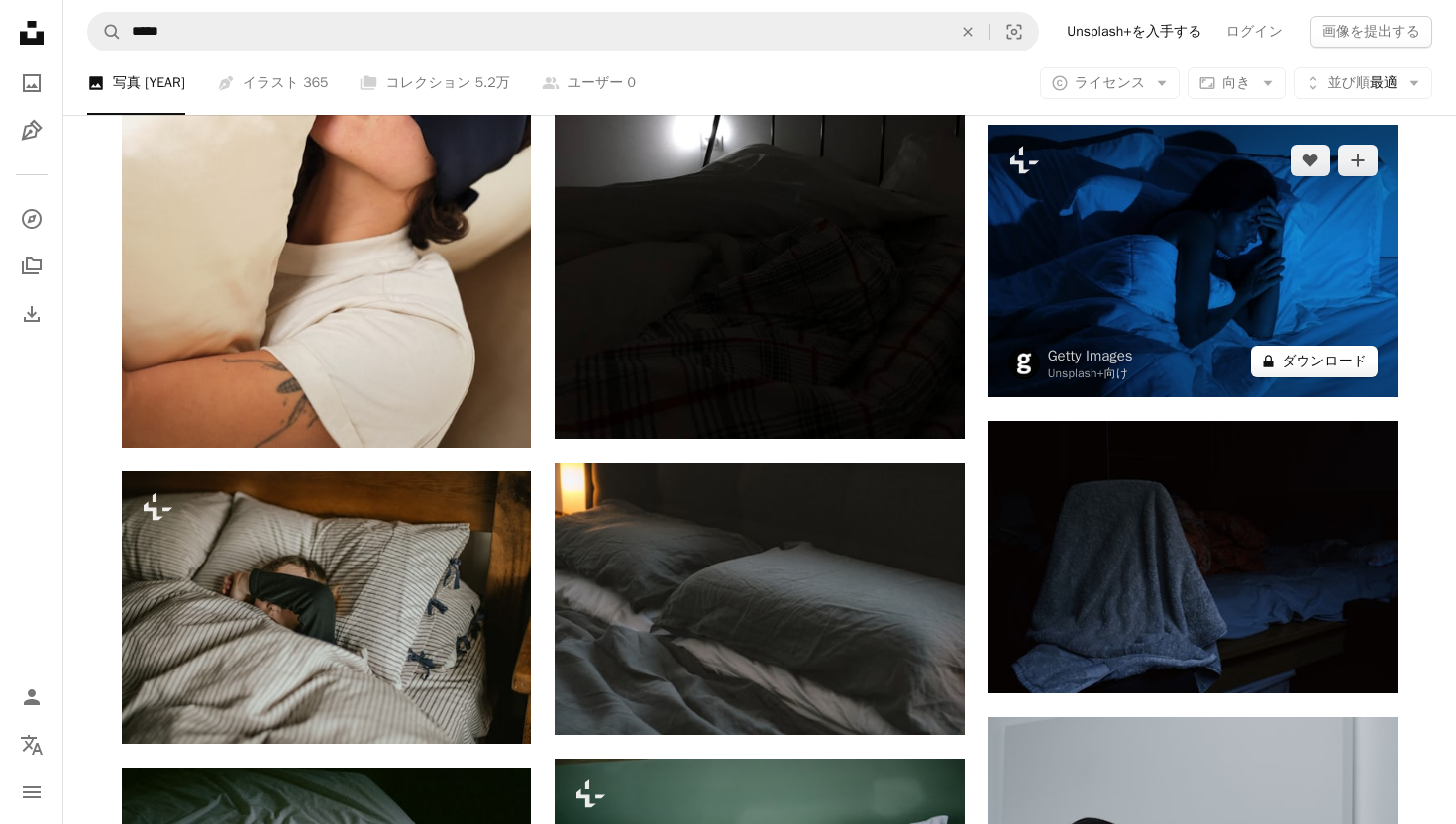 click on "A lock ダウンロード" at bounding box center (1314, 361) 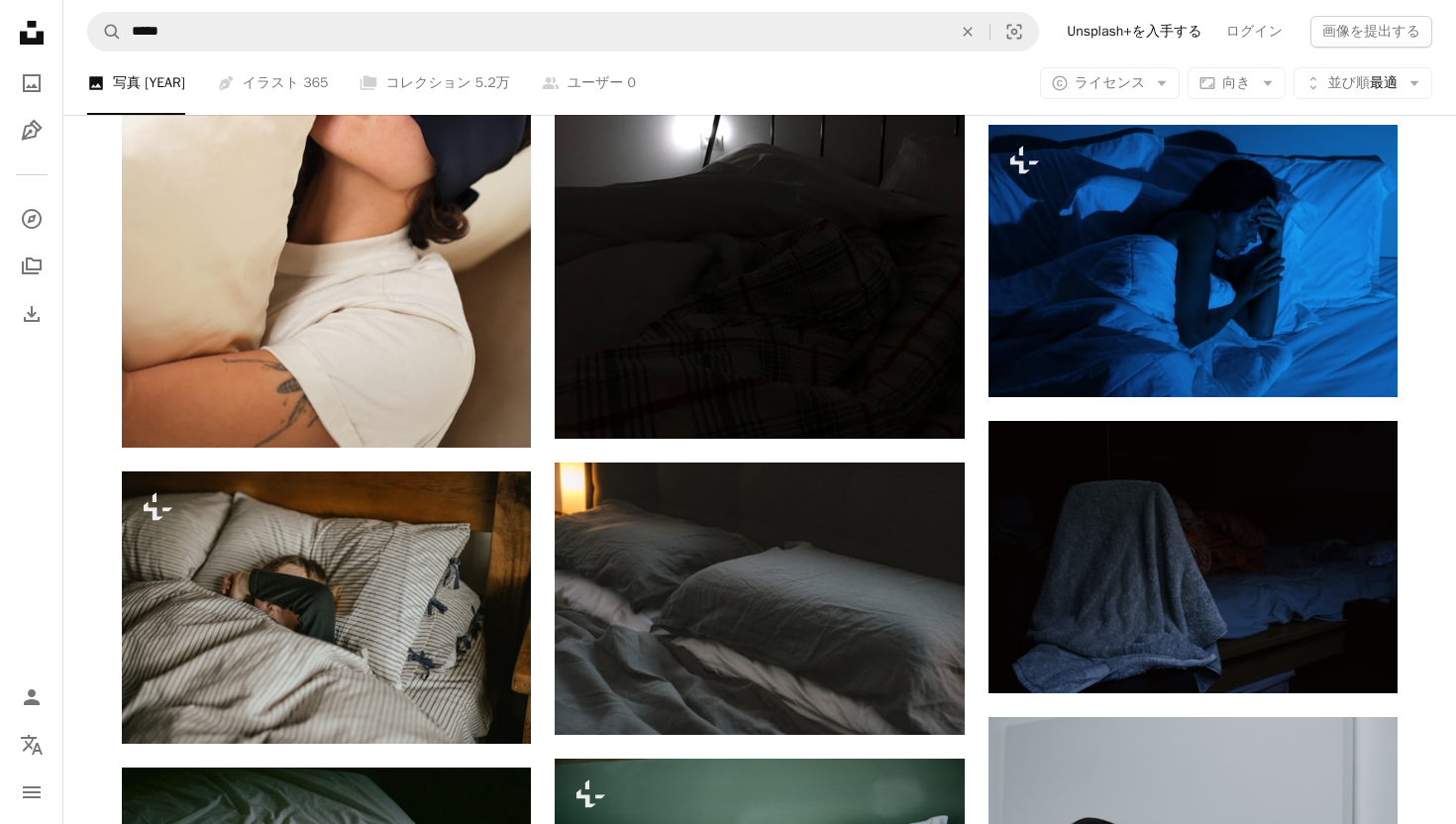 click on "An X shape" at bounding box center (20, 20) 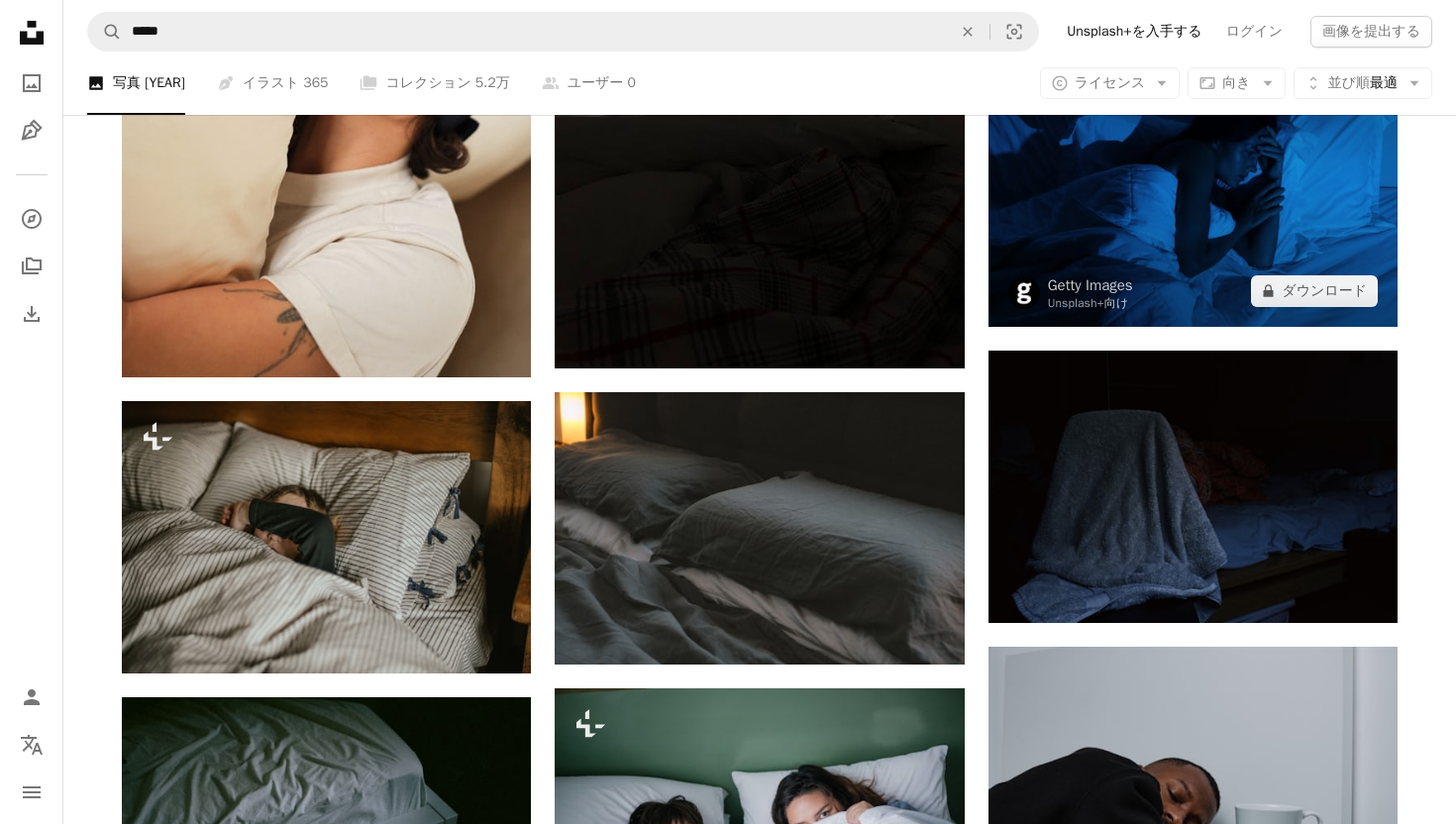 scroll, scrollTop: 2216, scrollLeft: 0, axis: vertical 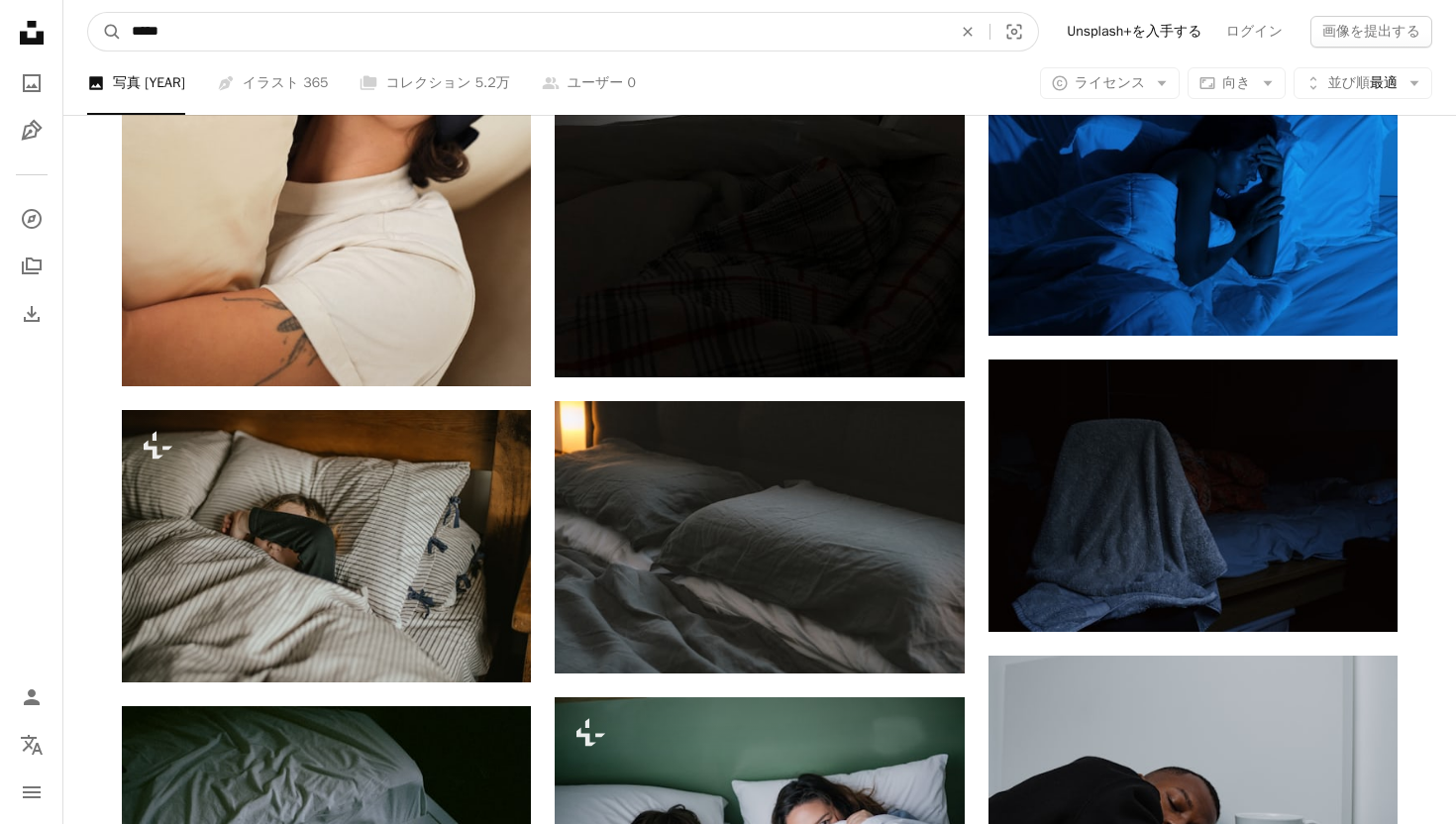 click on "*****" at bounding box center [534, 32] 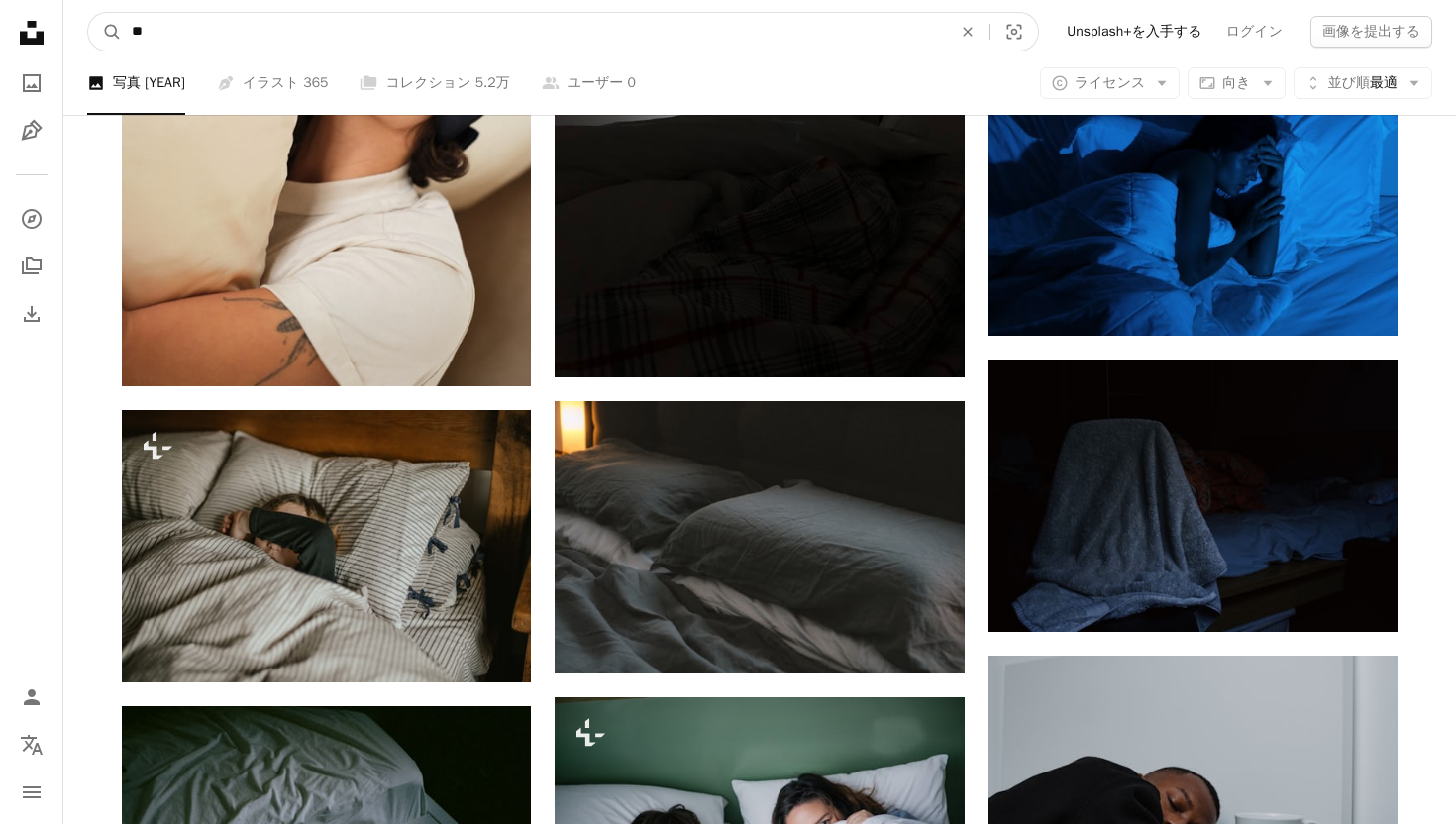 type on "*" 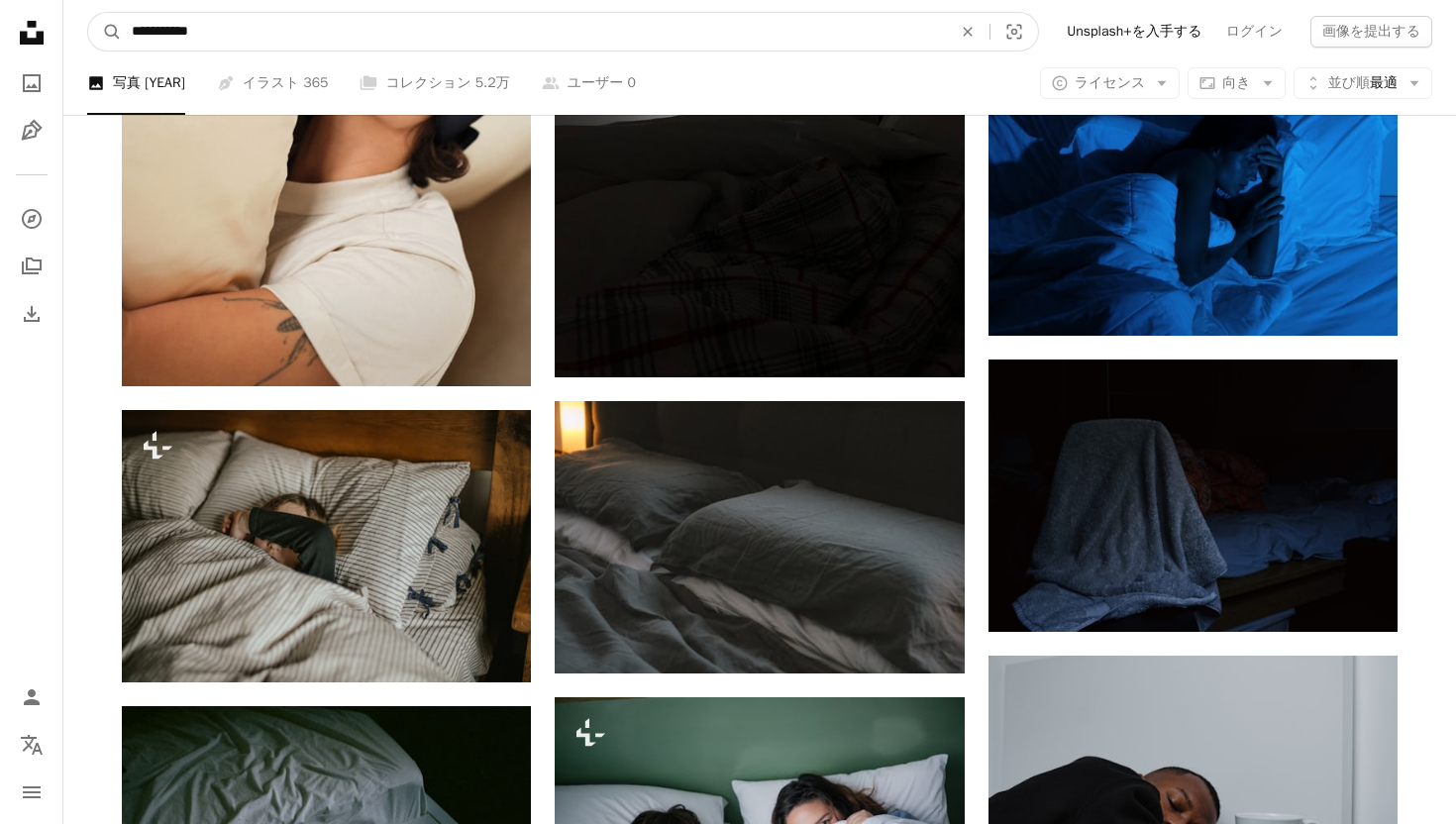 type on "**********" 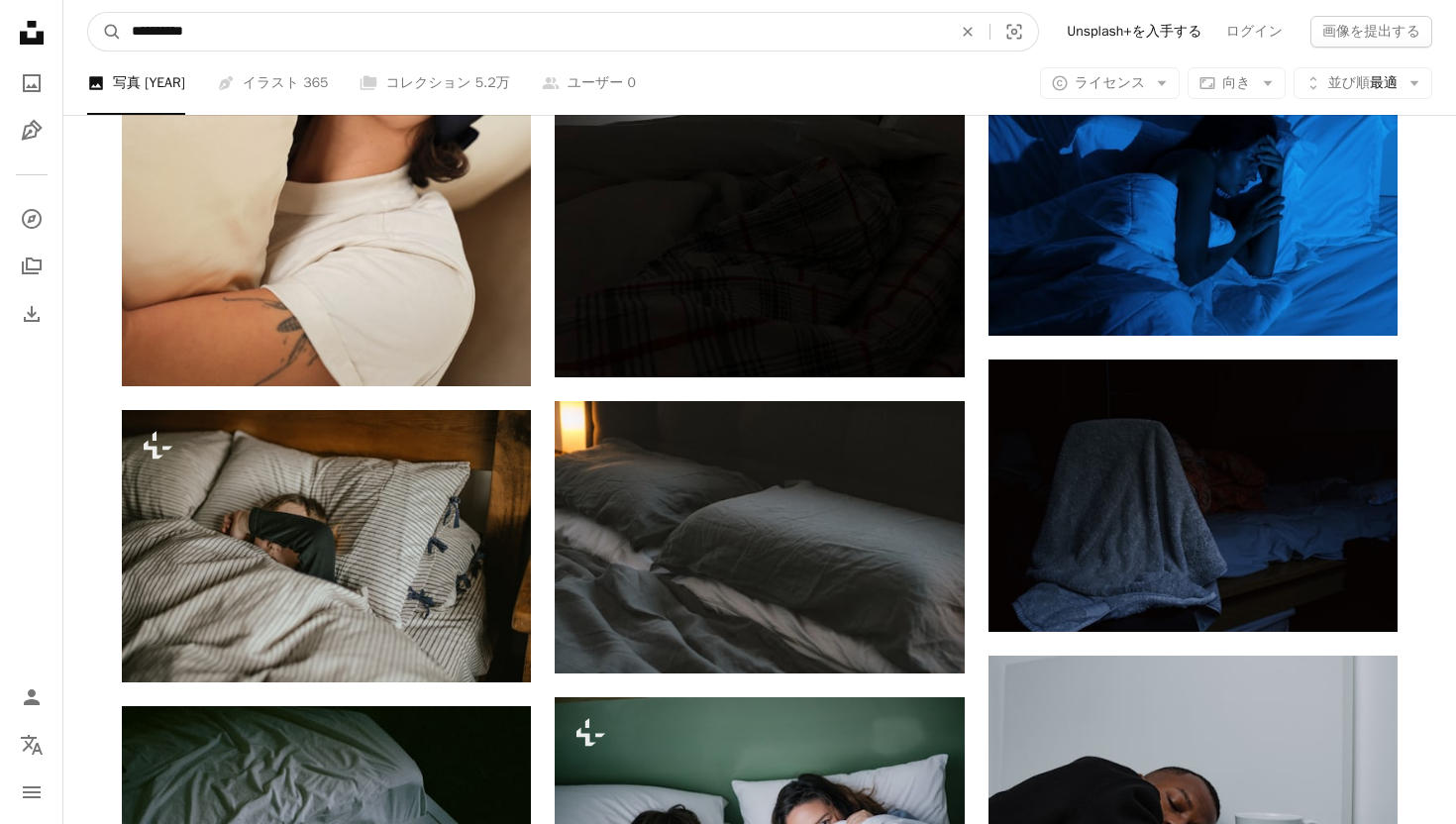 click on "A magnifying glass" at bounding box center (105, 32) 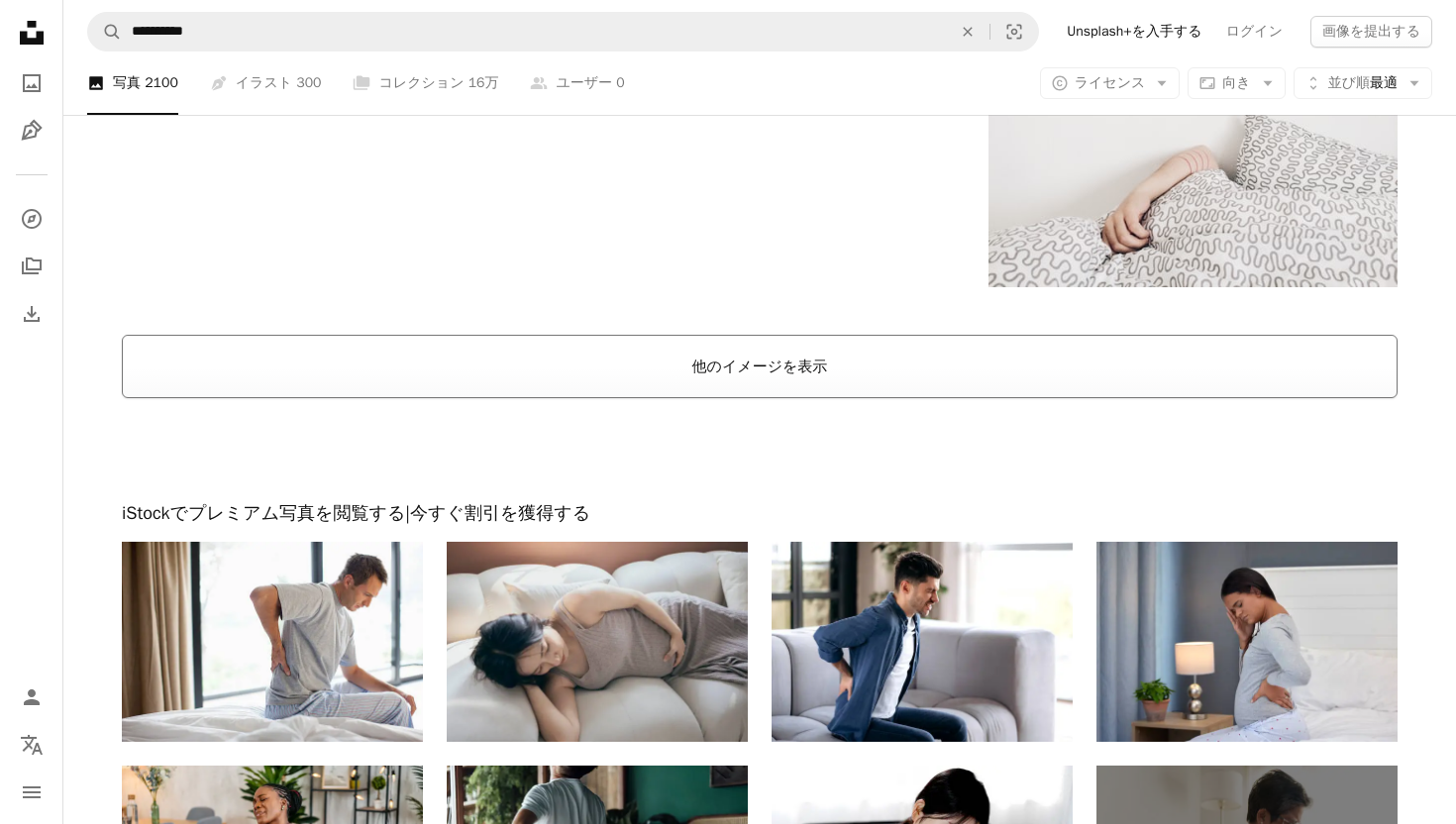 scroll, scrollTop: 3533, scrollLeft: 0, axis: vertical 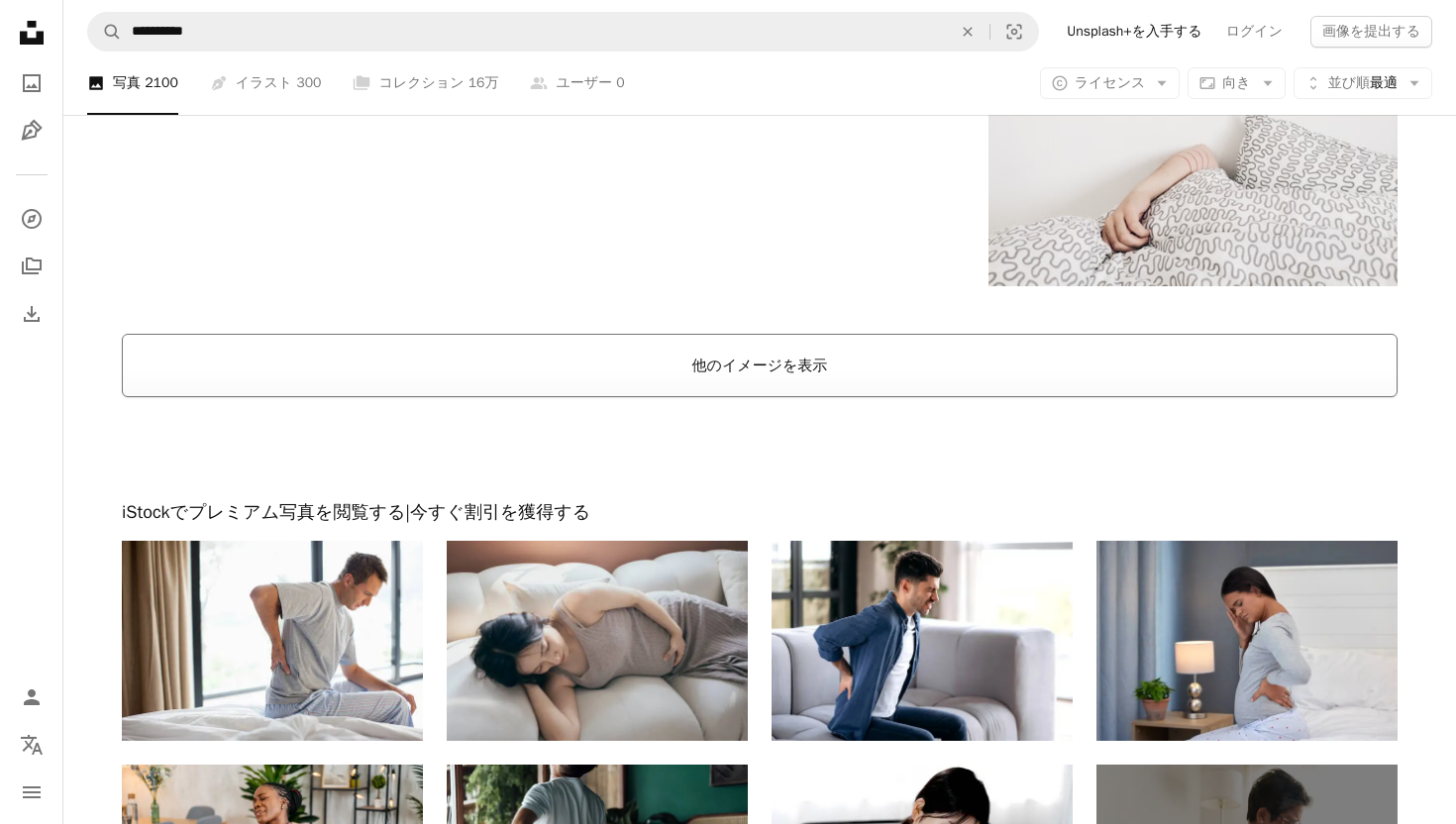 click on "他のイメージを表示" at bounding box center (760, 365) 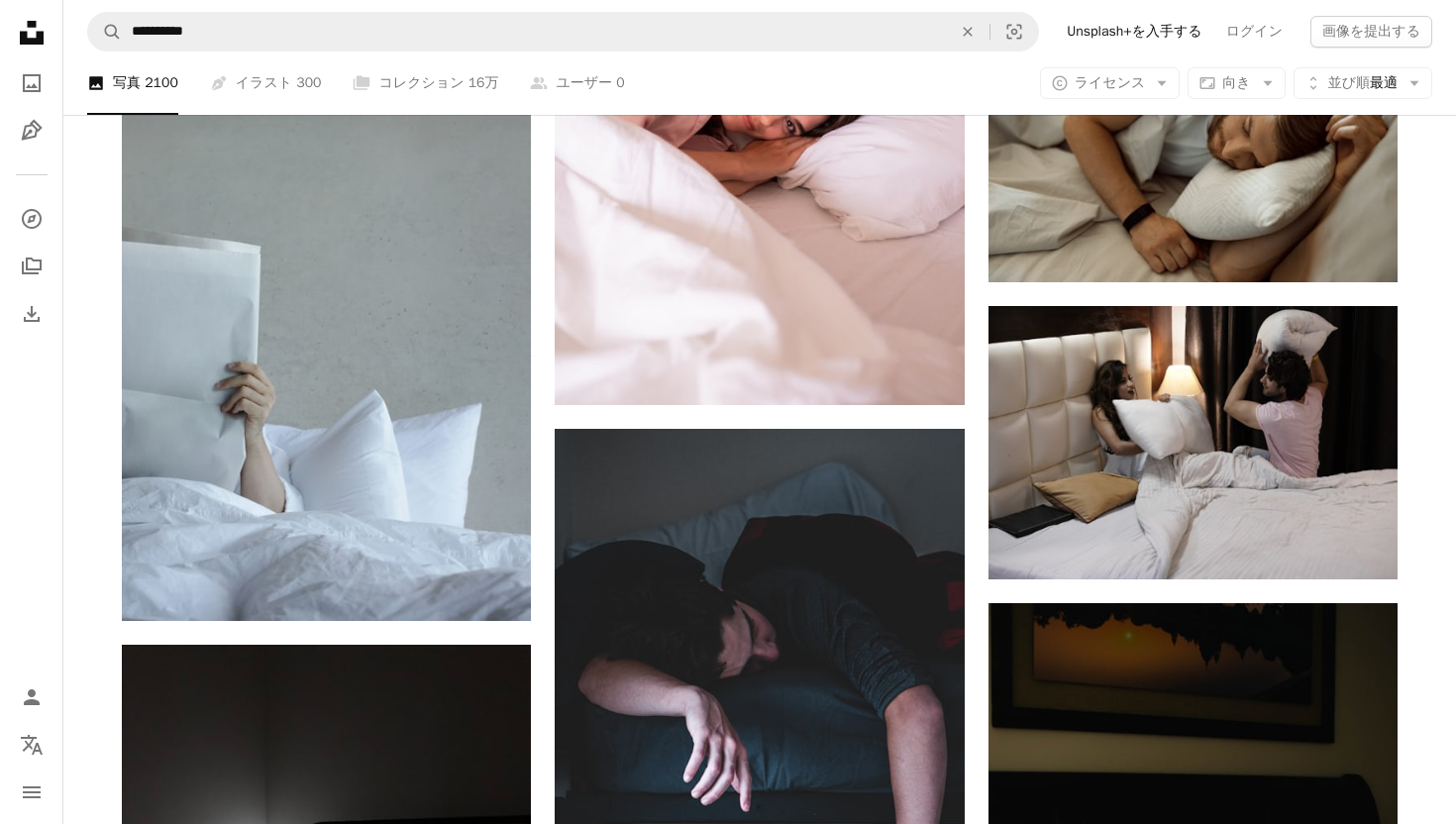 scroll, scrollTop: 16761, scrollLeft: 0, axis: vertical 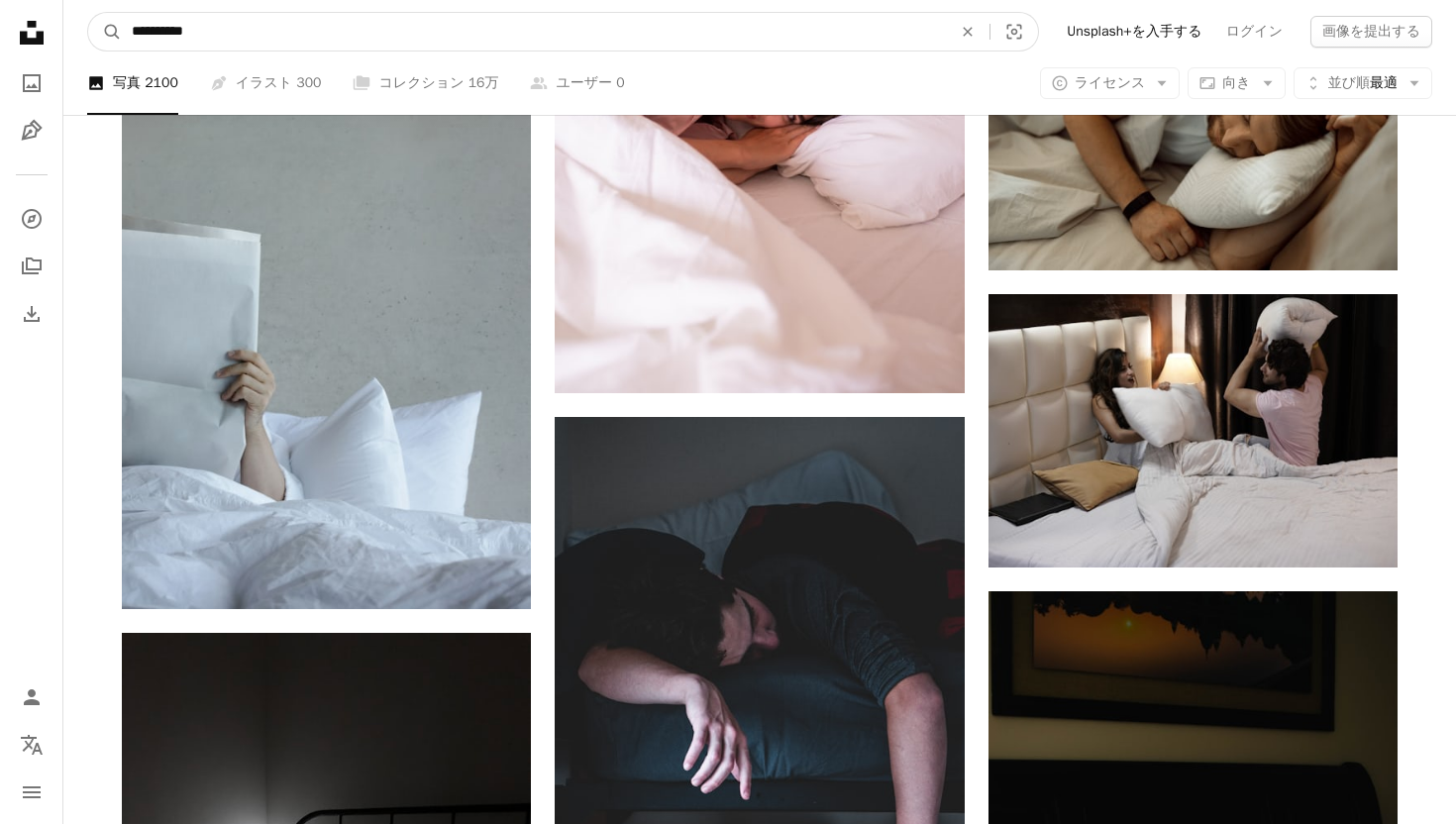 click on "**********" at bounding box center (534, 32) 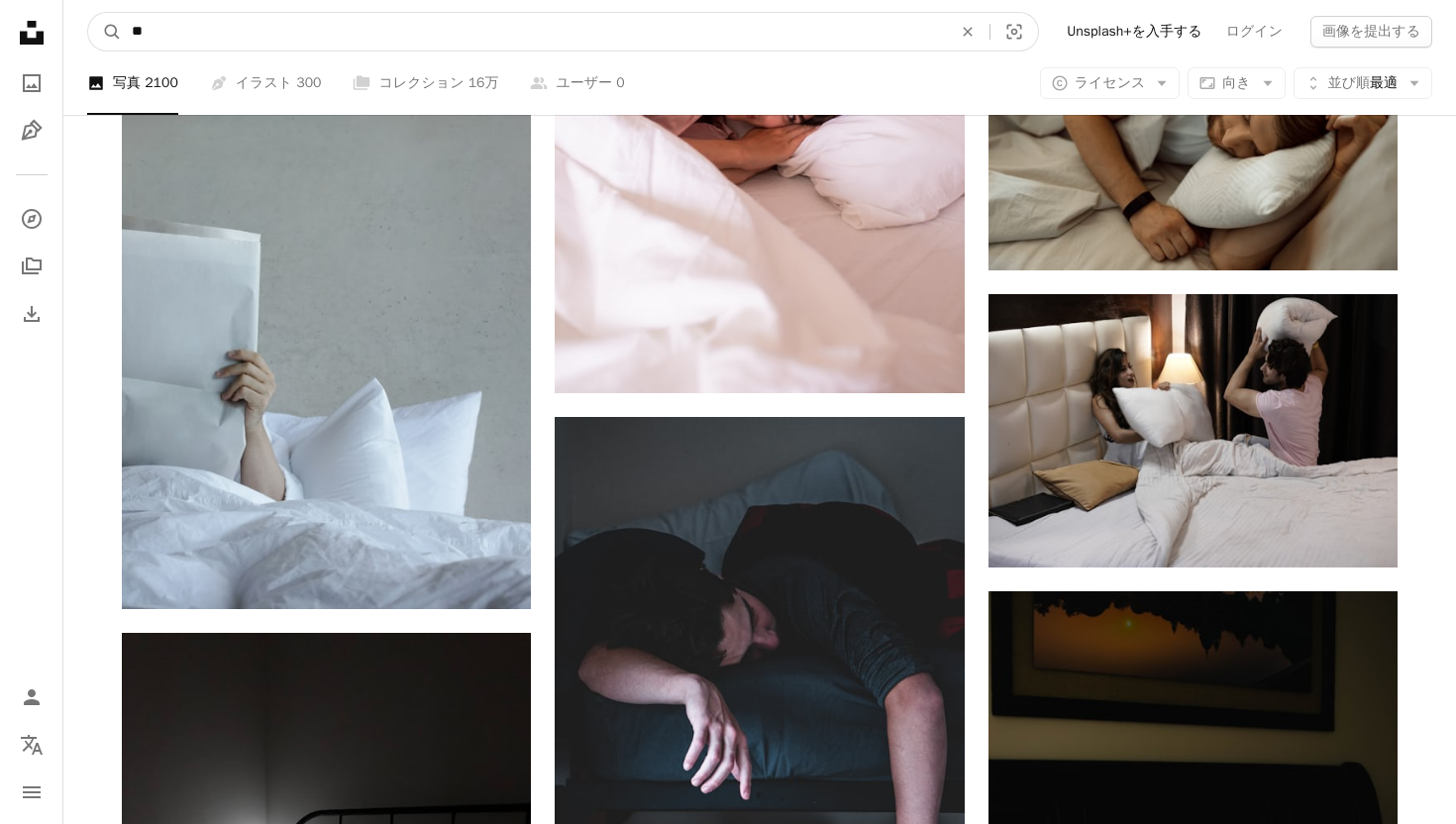 type on "*" 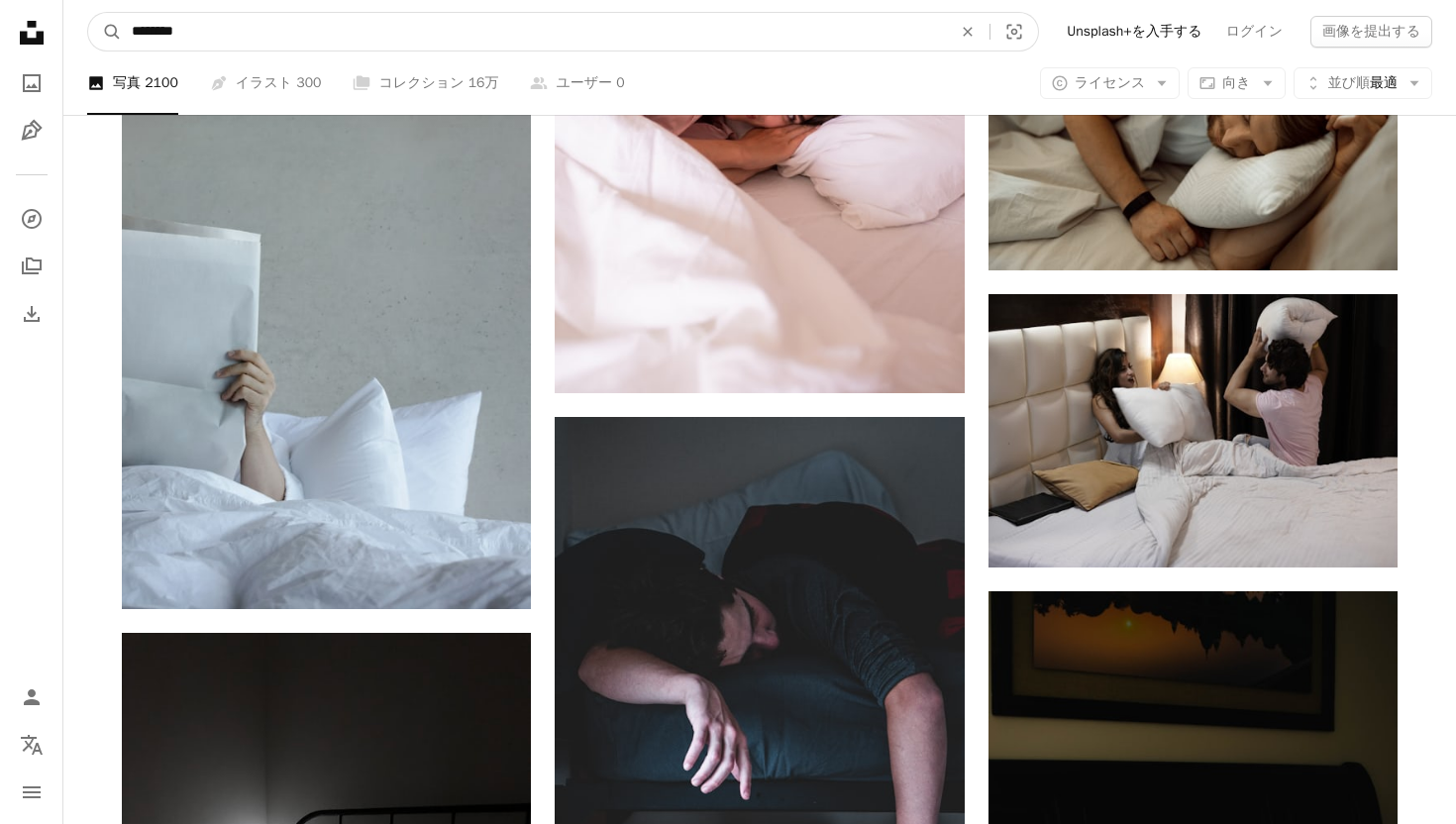 type on "*********" 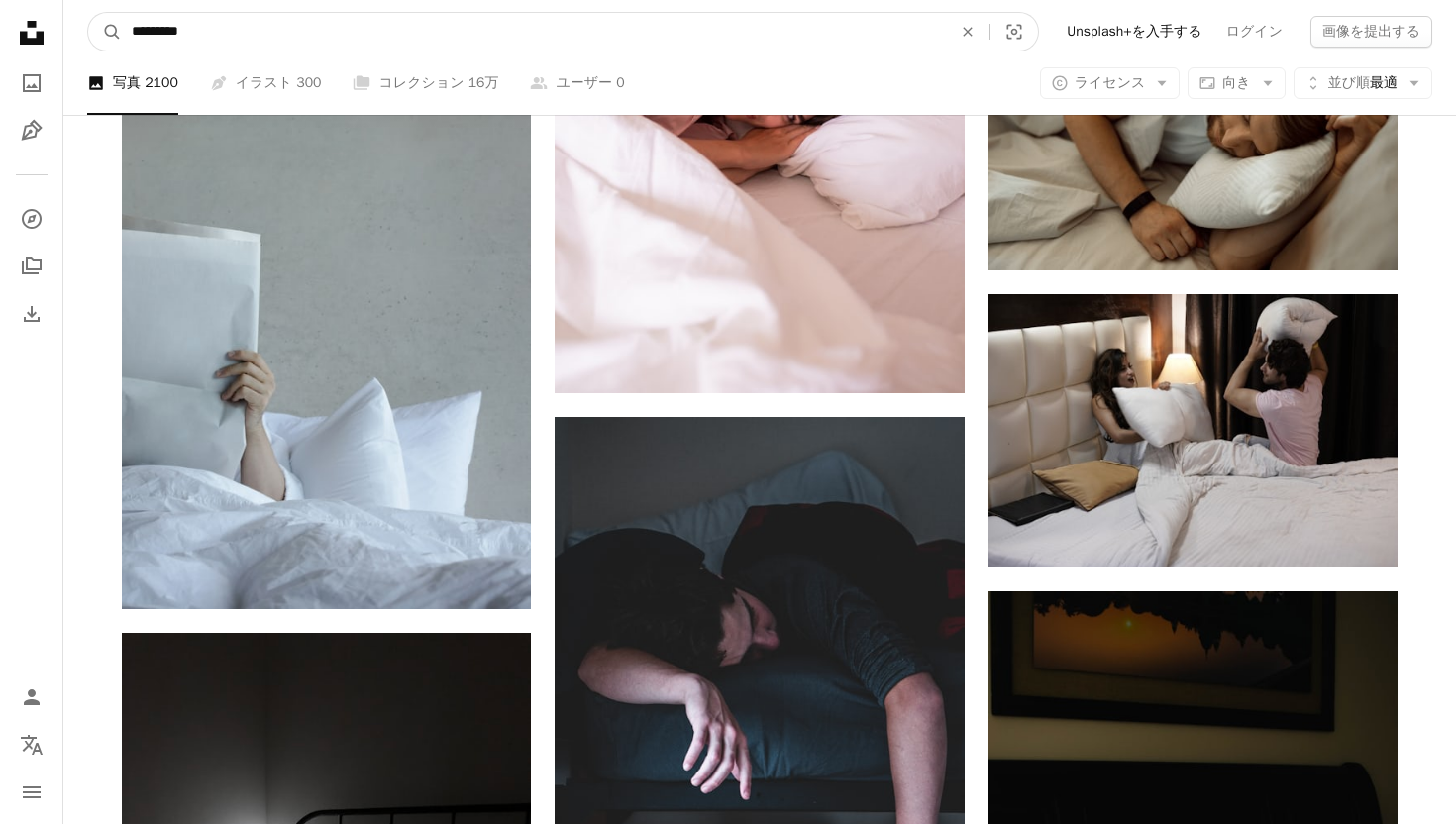 click on "A magnifying glass" at bounding box center [105, 32] 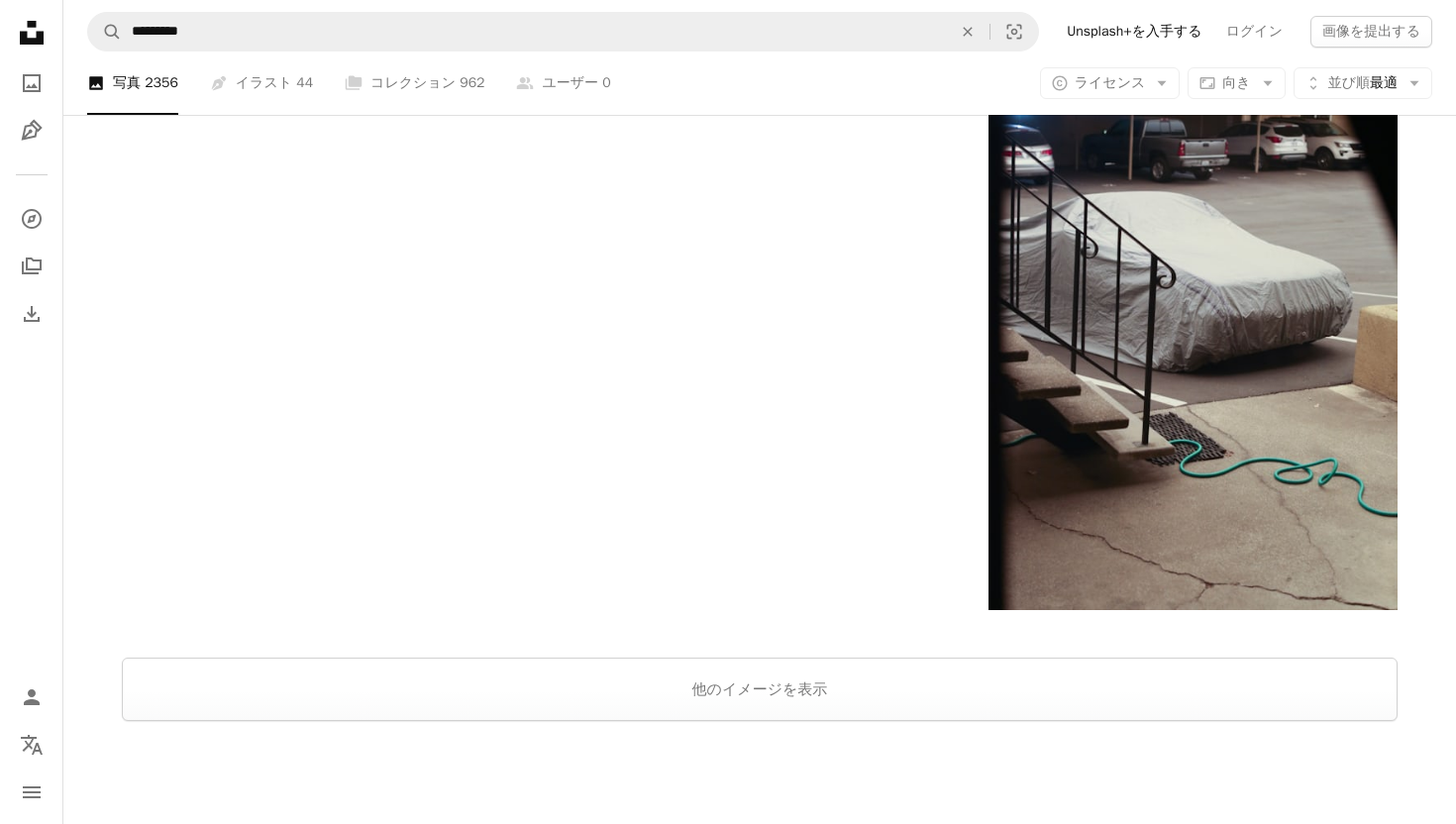 scroll, scrollTop: 3778, scrollLeft: 0, axis: vertical 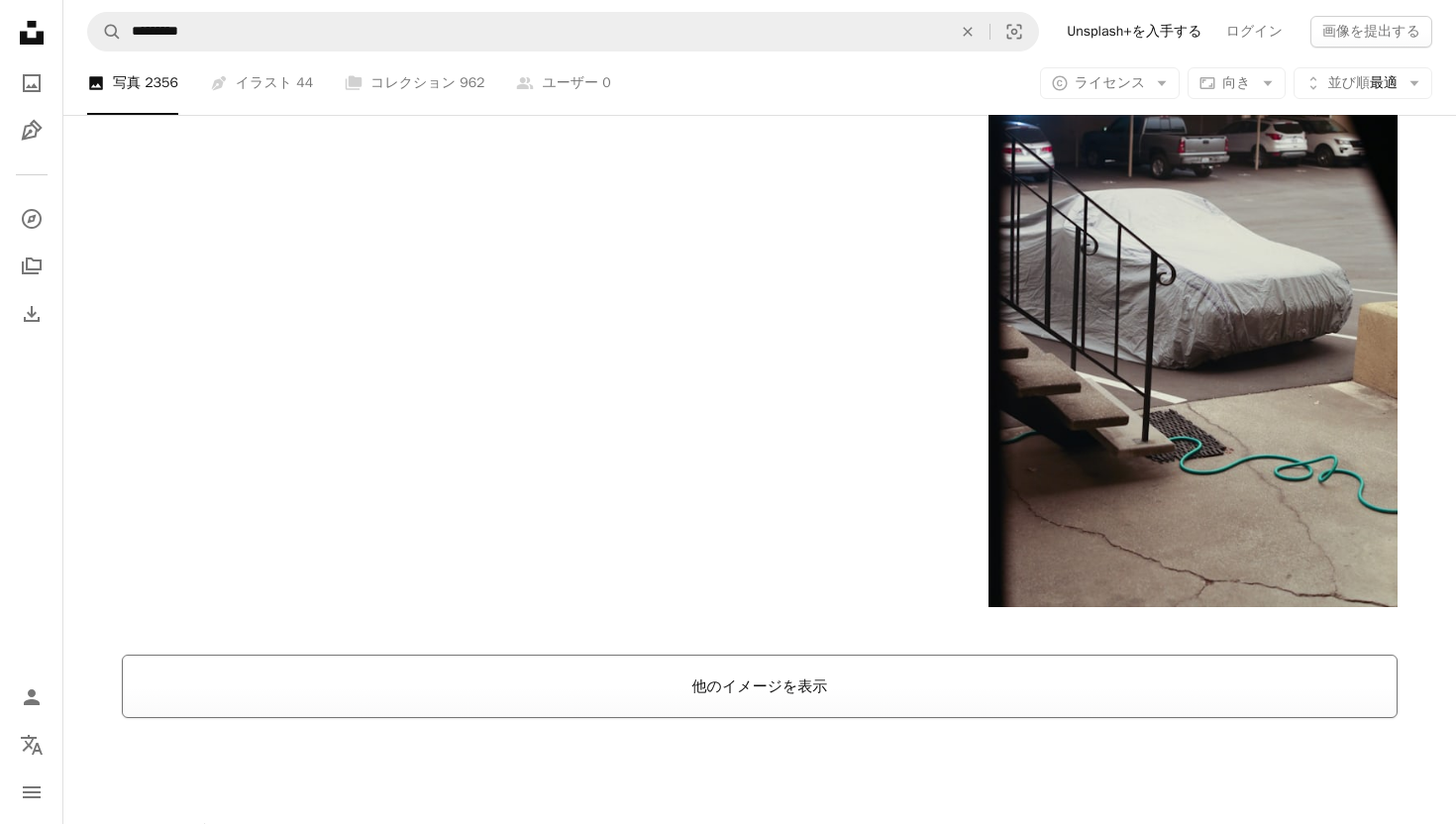 click on "他のイメージを表示" at bounding box center (760, 686) 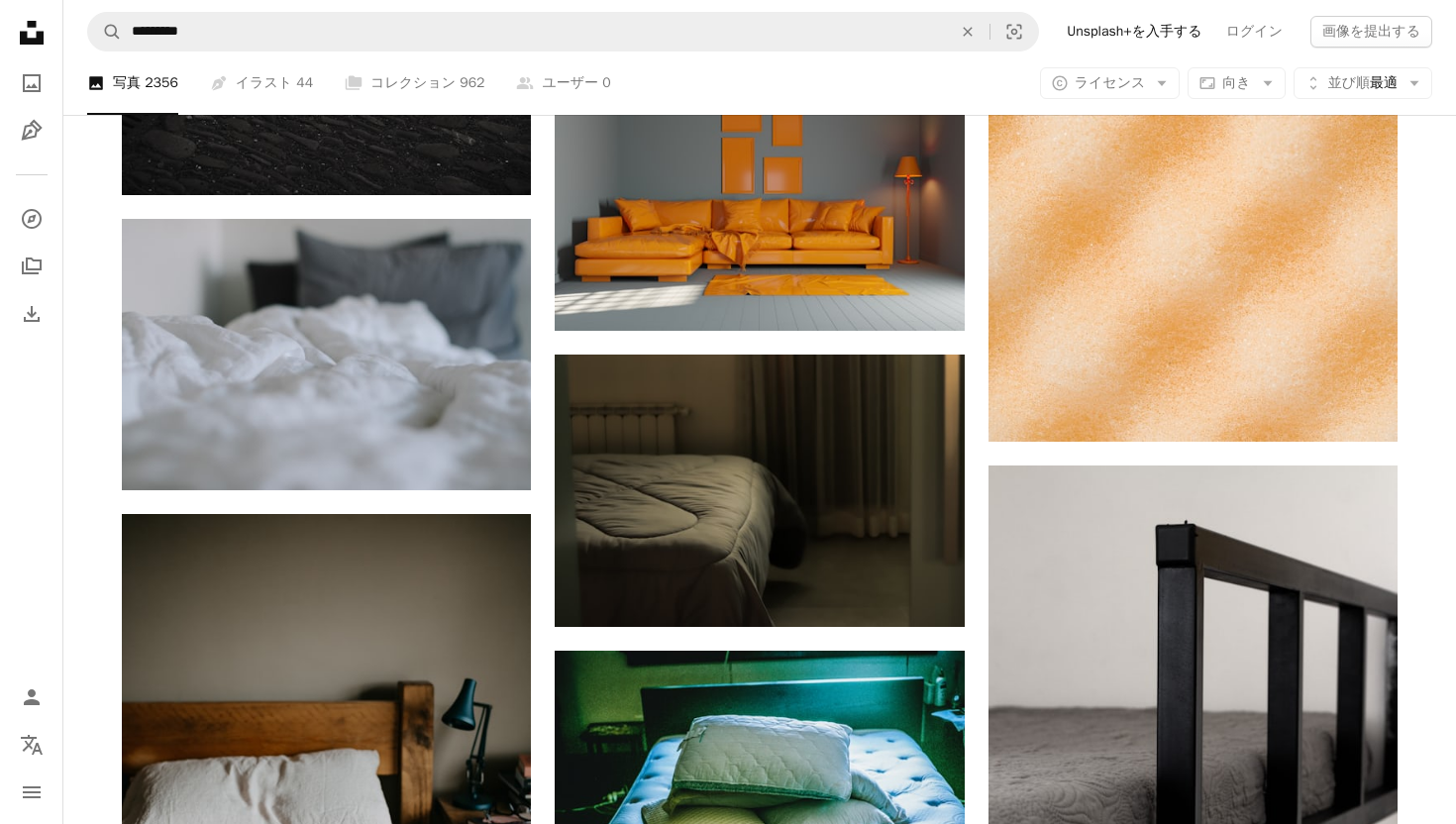 scroll, scrollTop: 19766, scrollLeft: 0, axis: vertical 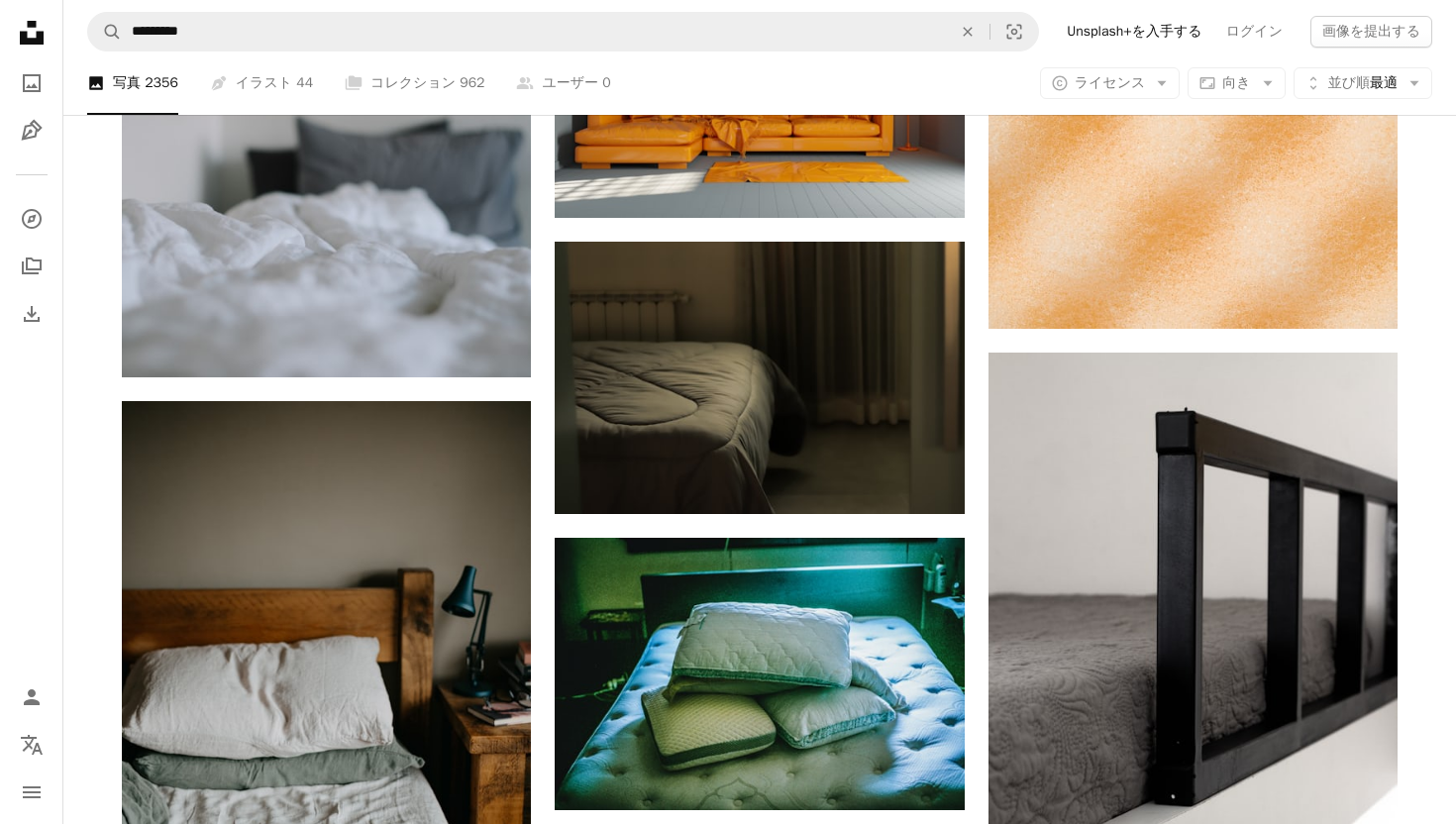 click on "A magnifying glass ********* An X shape Visual search Unsplash+を入手する ログイン 画像を提出する" at bounding box center [760, 32] 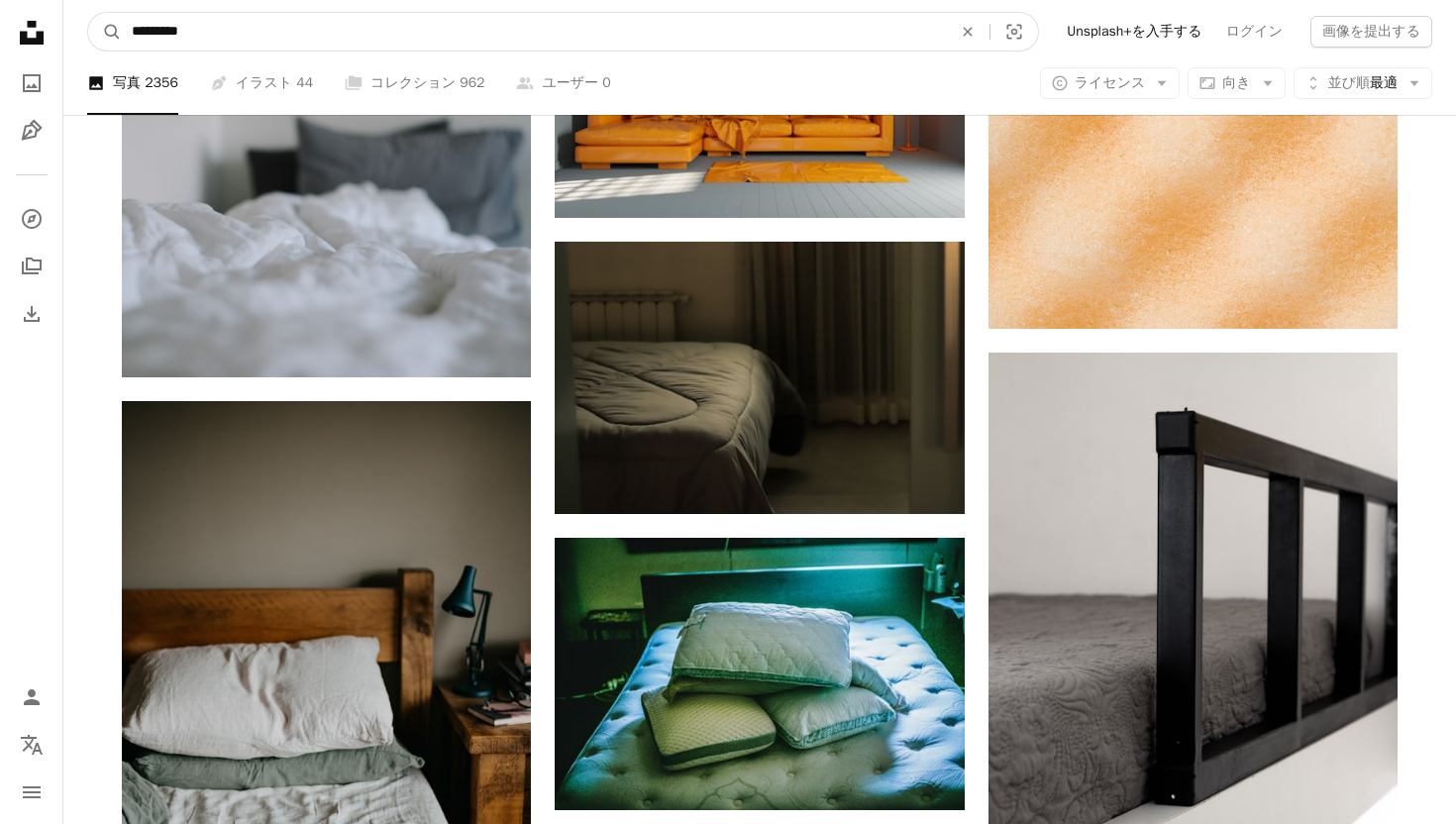 click on "*********" at bounding box center (534, 32) 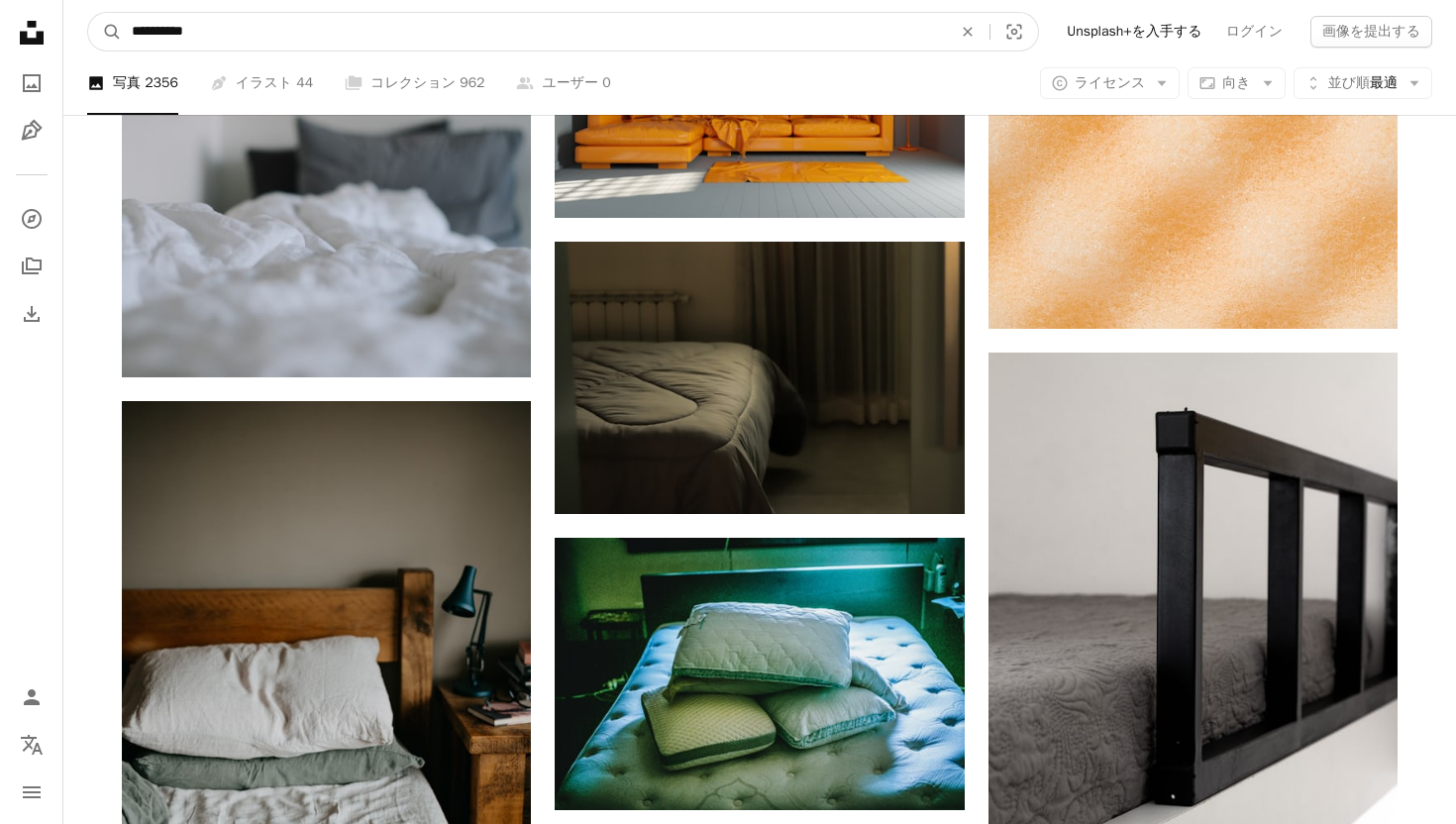 type on "**********" 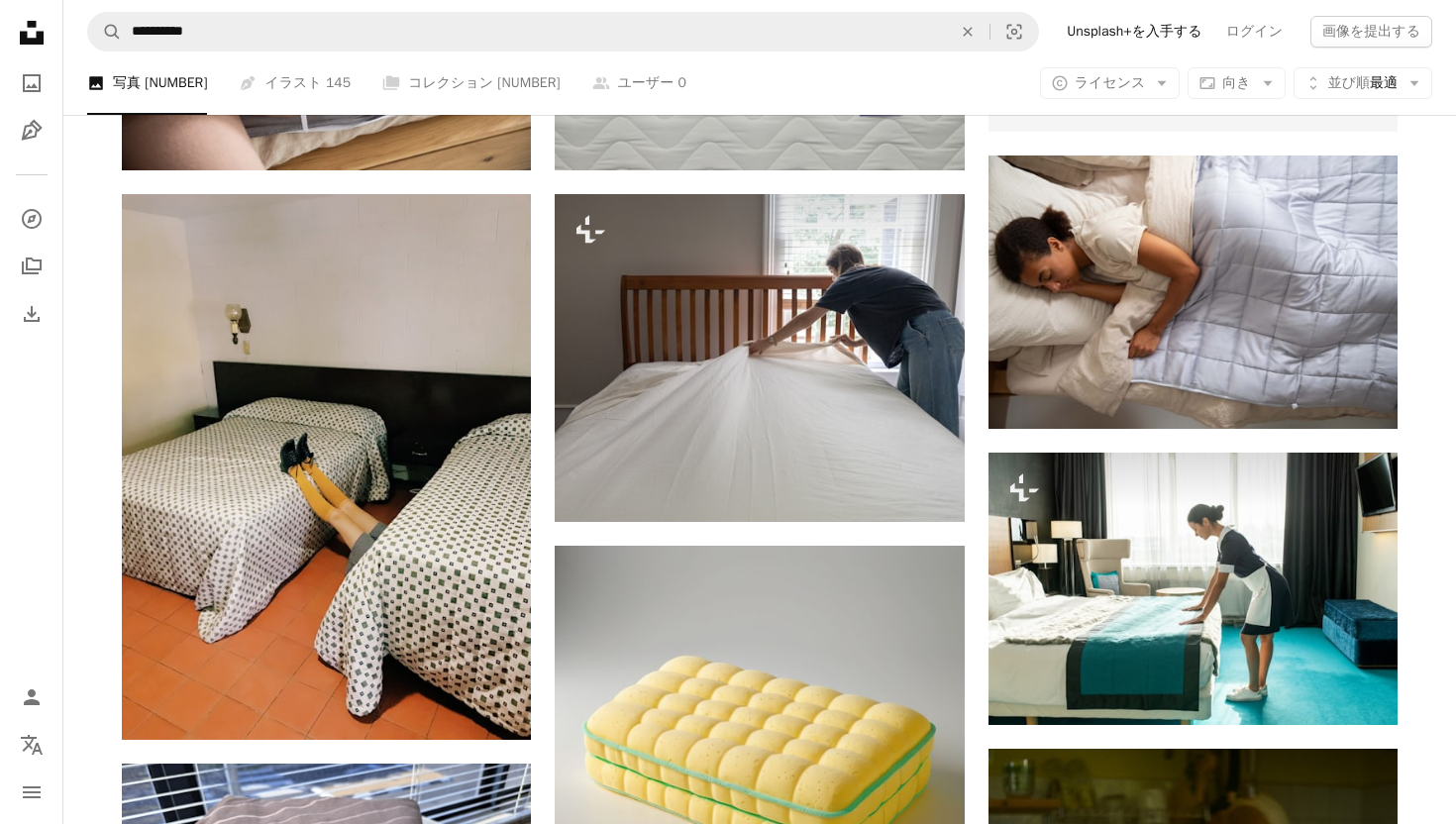 scroll, scrollTop: 896, scrollLeft: 0, axis: vertical 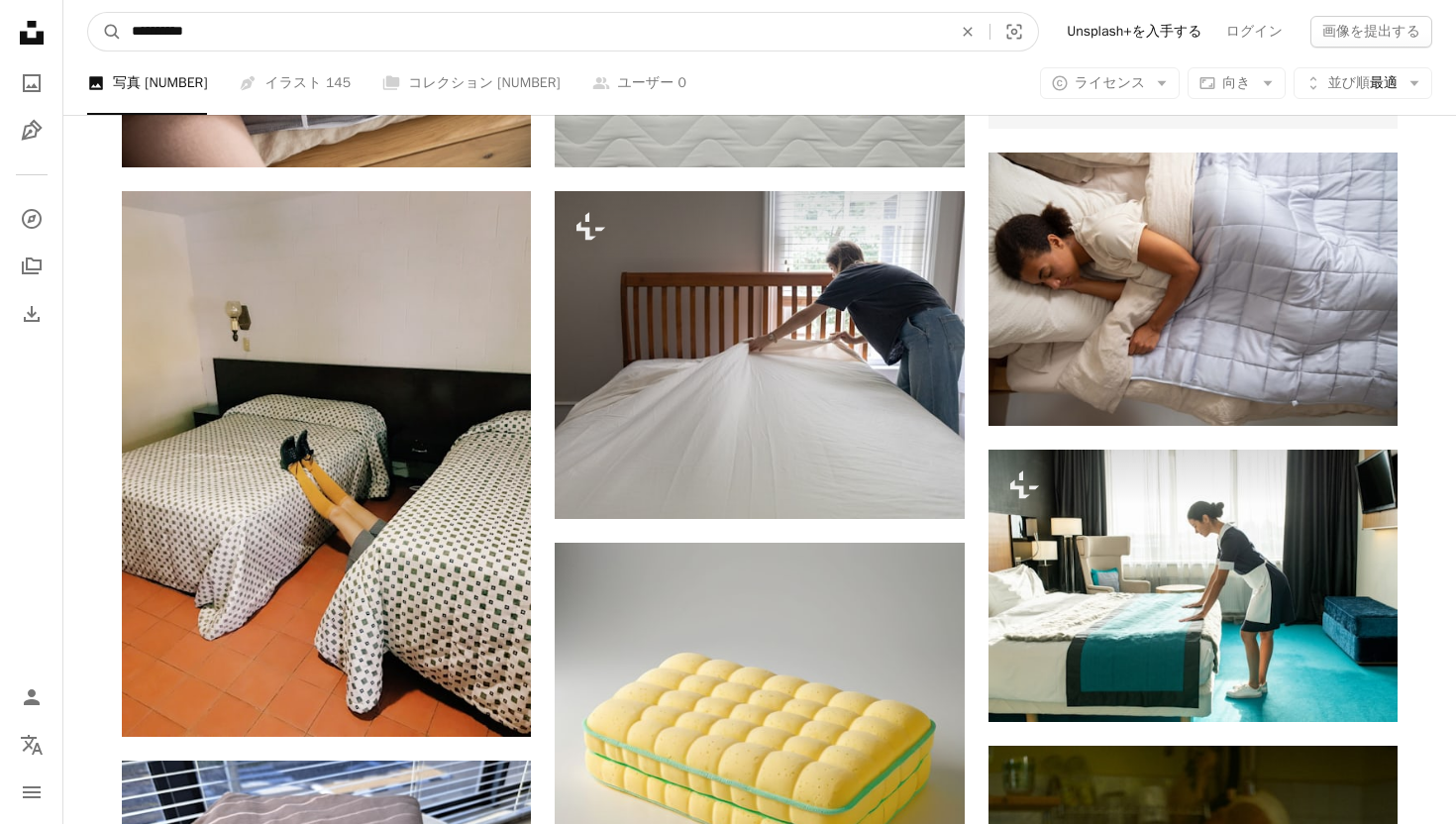 click on "**********" at bounding box center (534, 32) 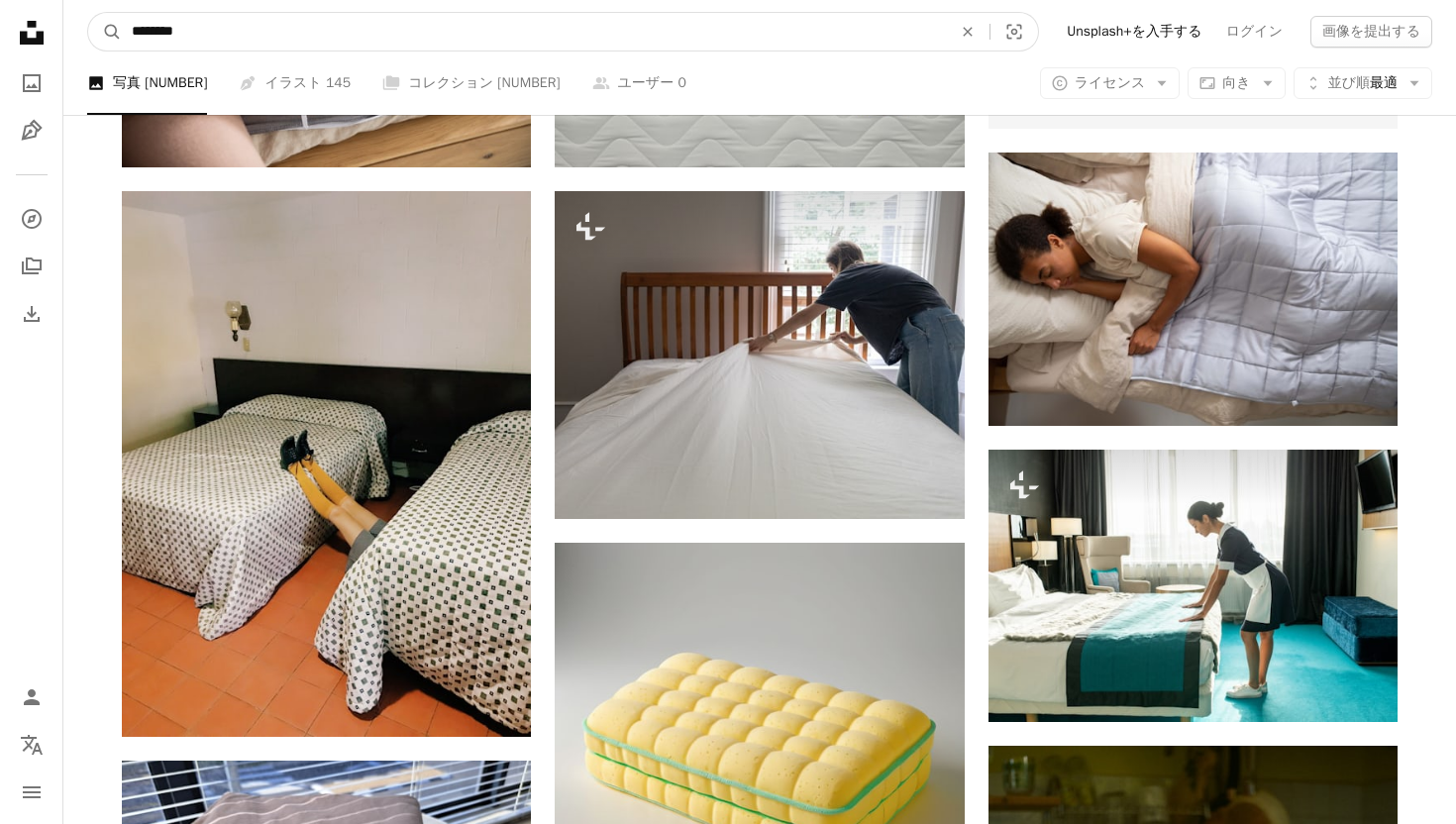 click on "A magnifying glass" at bounding box center [105, 32] 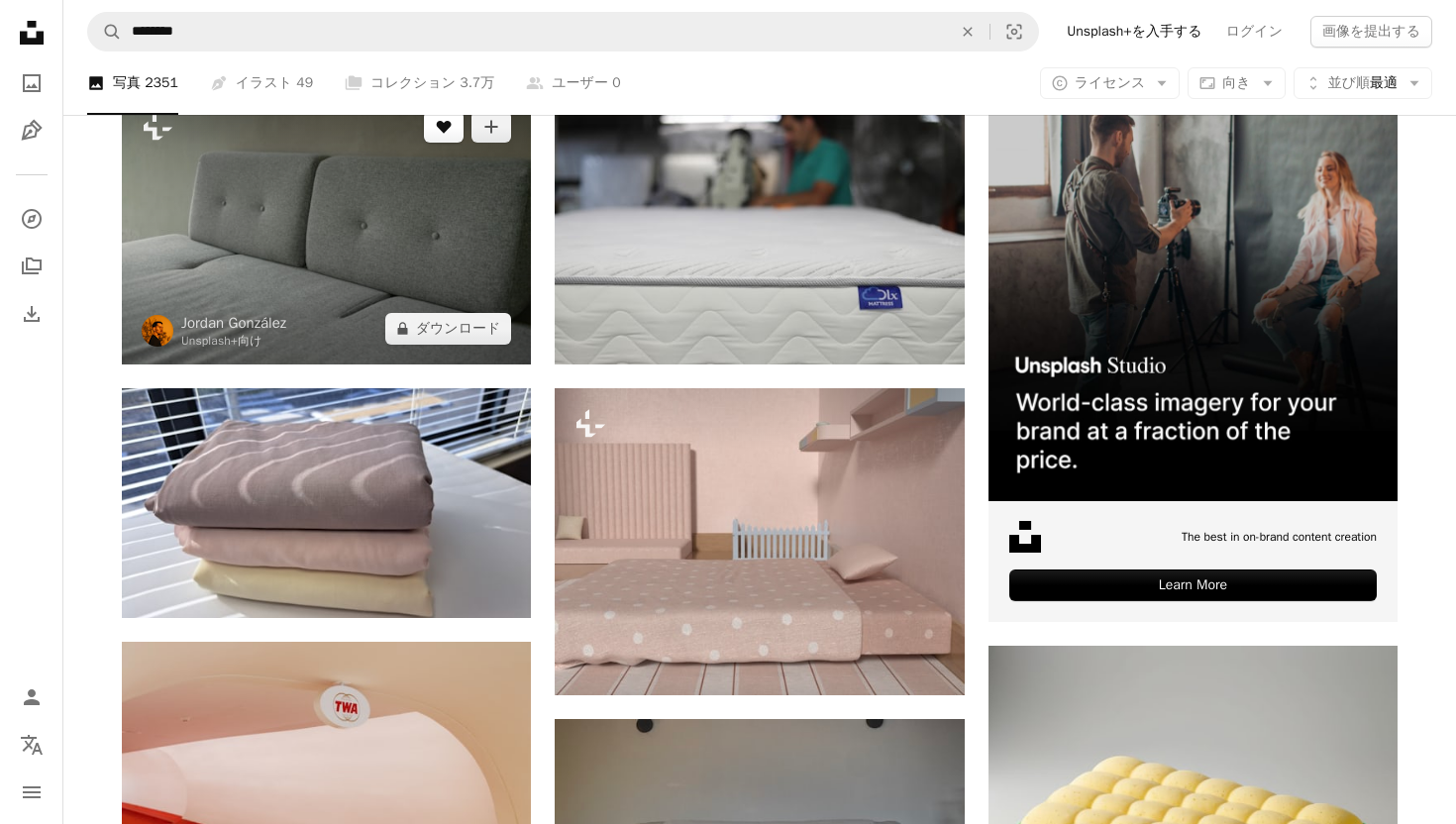 scroll, scrollTop: 405, scrollLeft: 0, axis: vertical 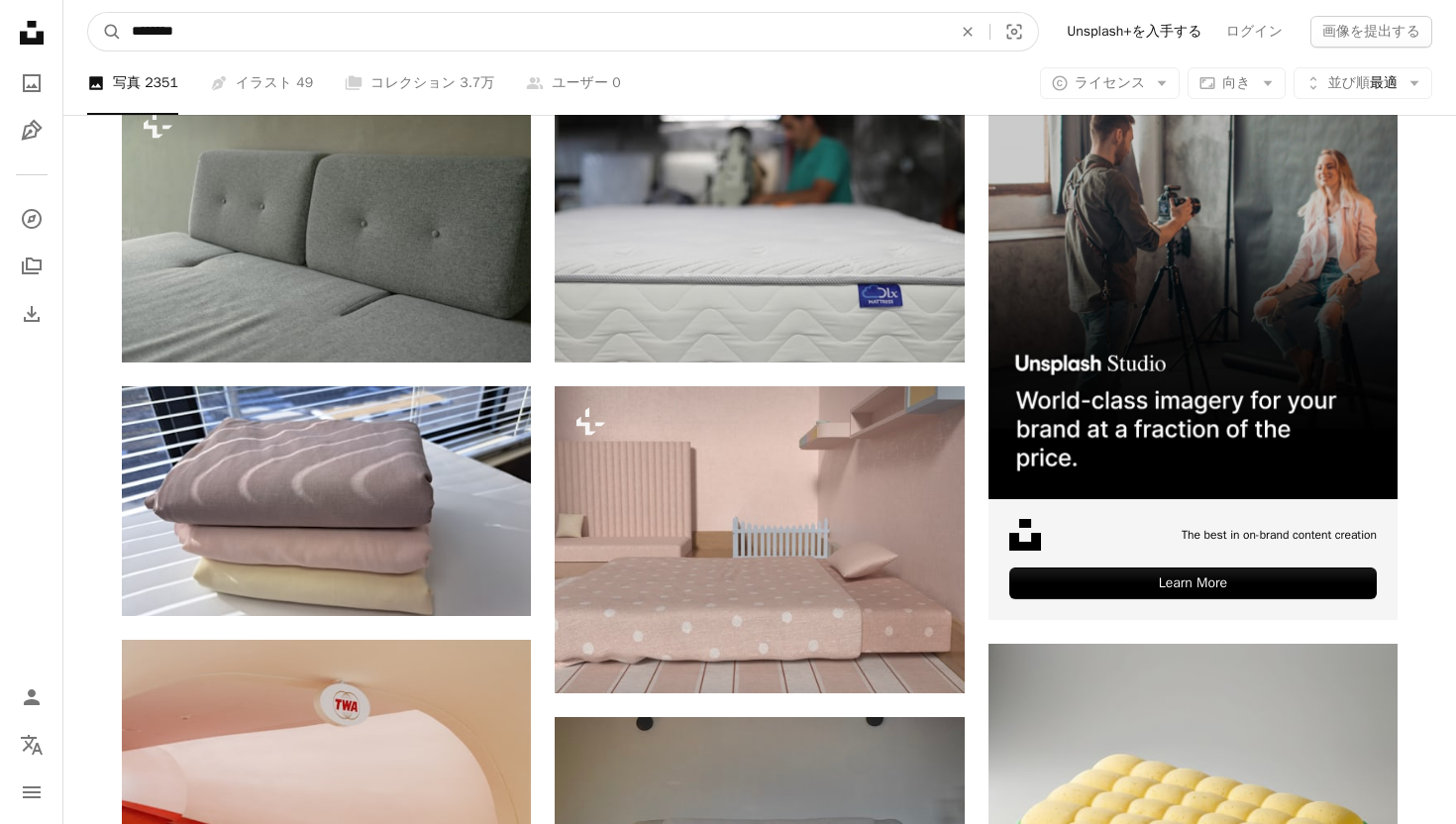 click on "********" at bounding box center (534, 32) 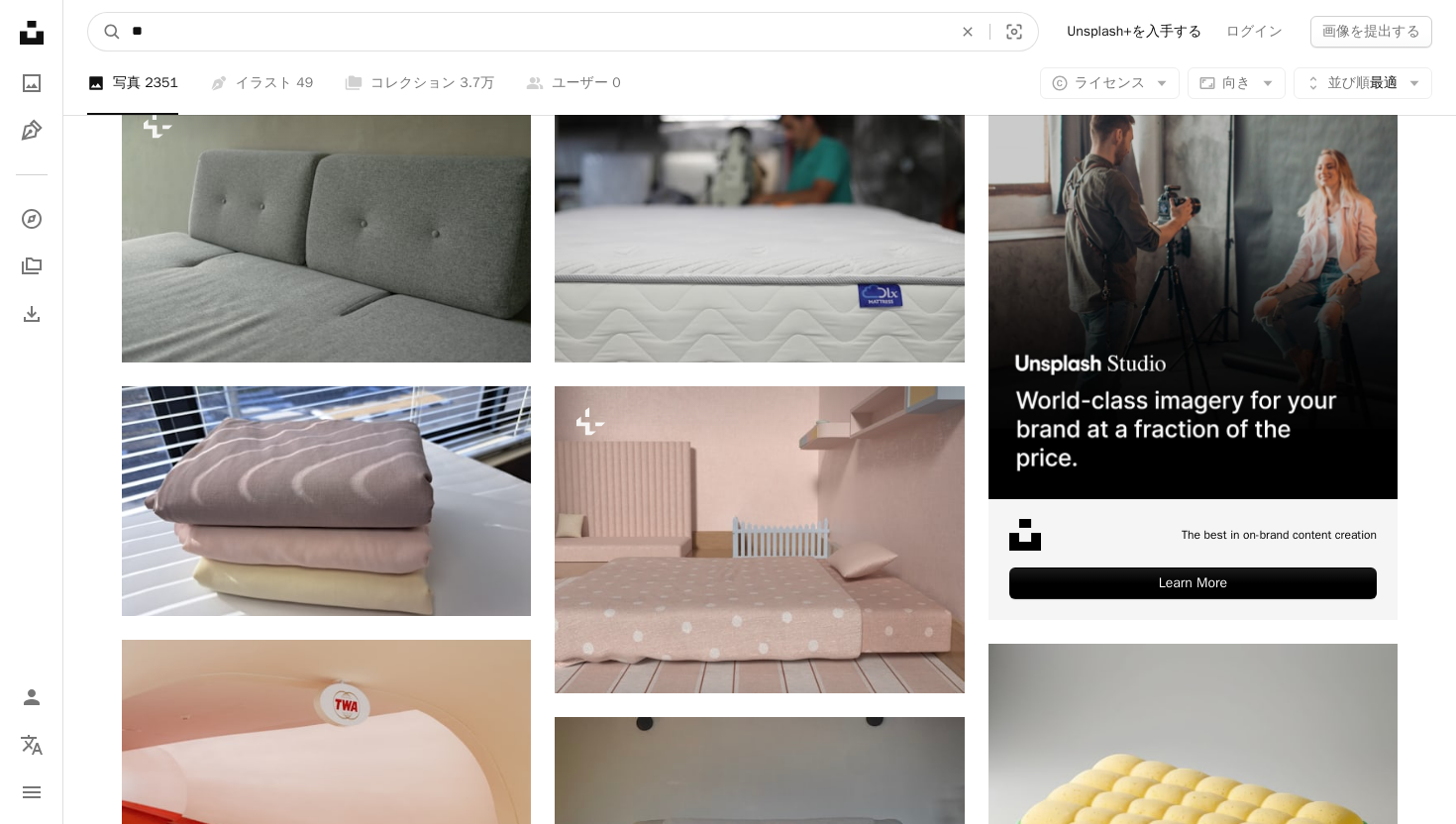 type on "*" 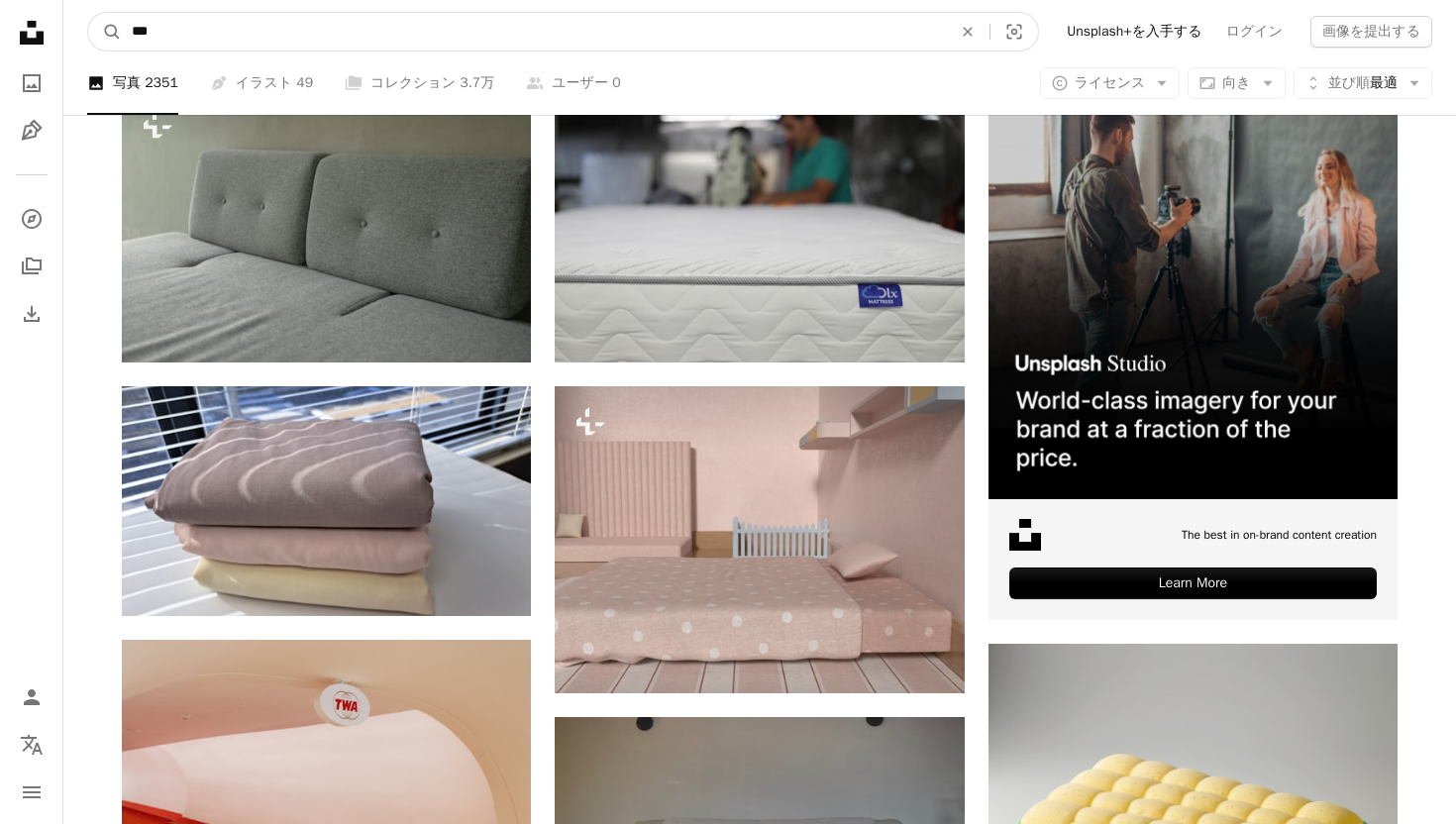 type on "***" 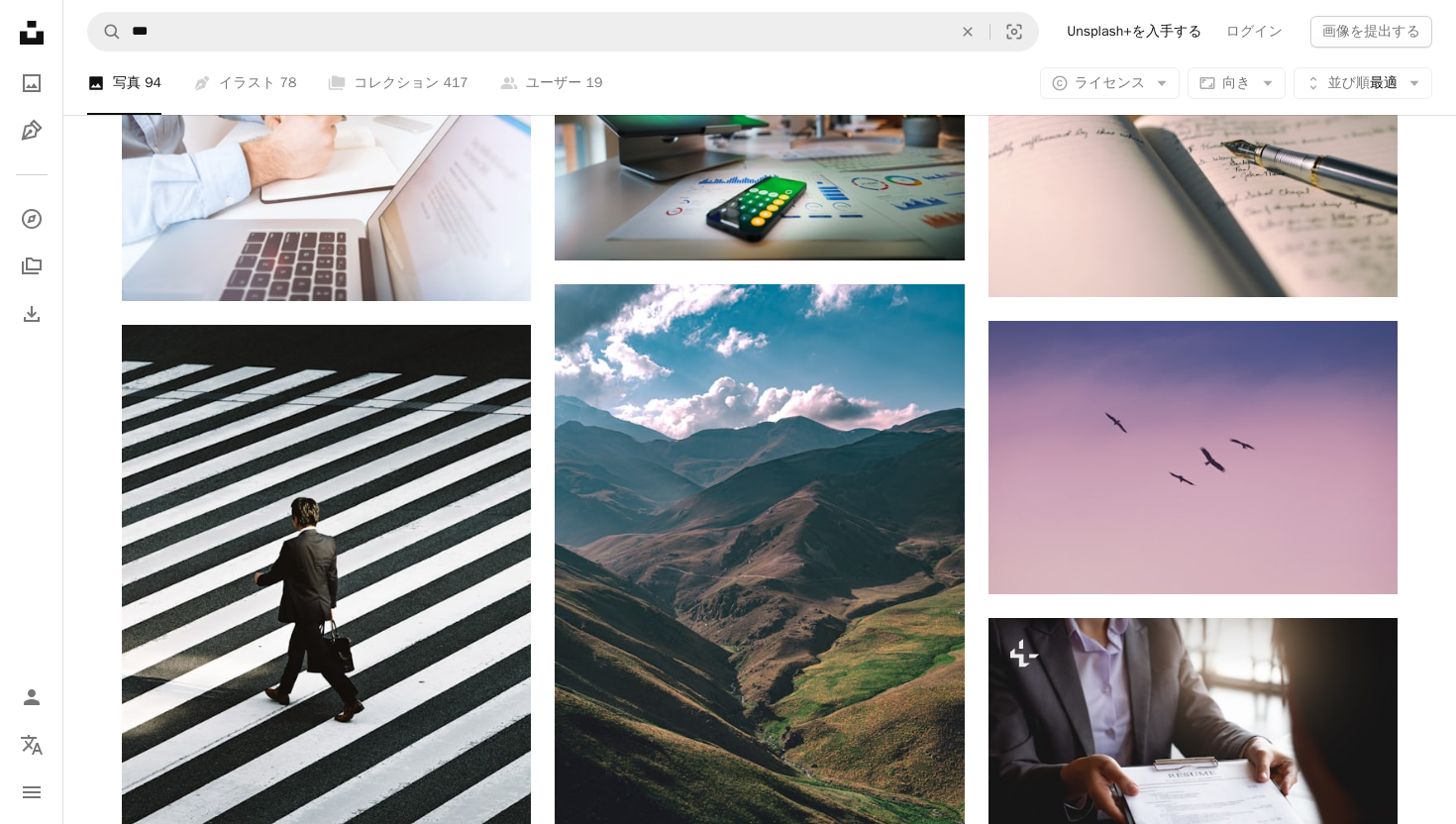 scroll, scrollTop: 1070, scrollLeft: 0, axis: vertical 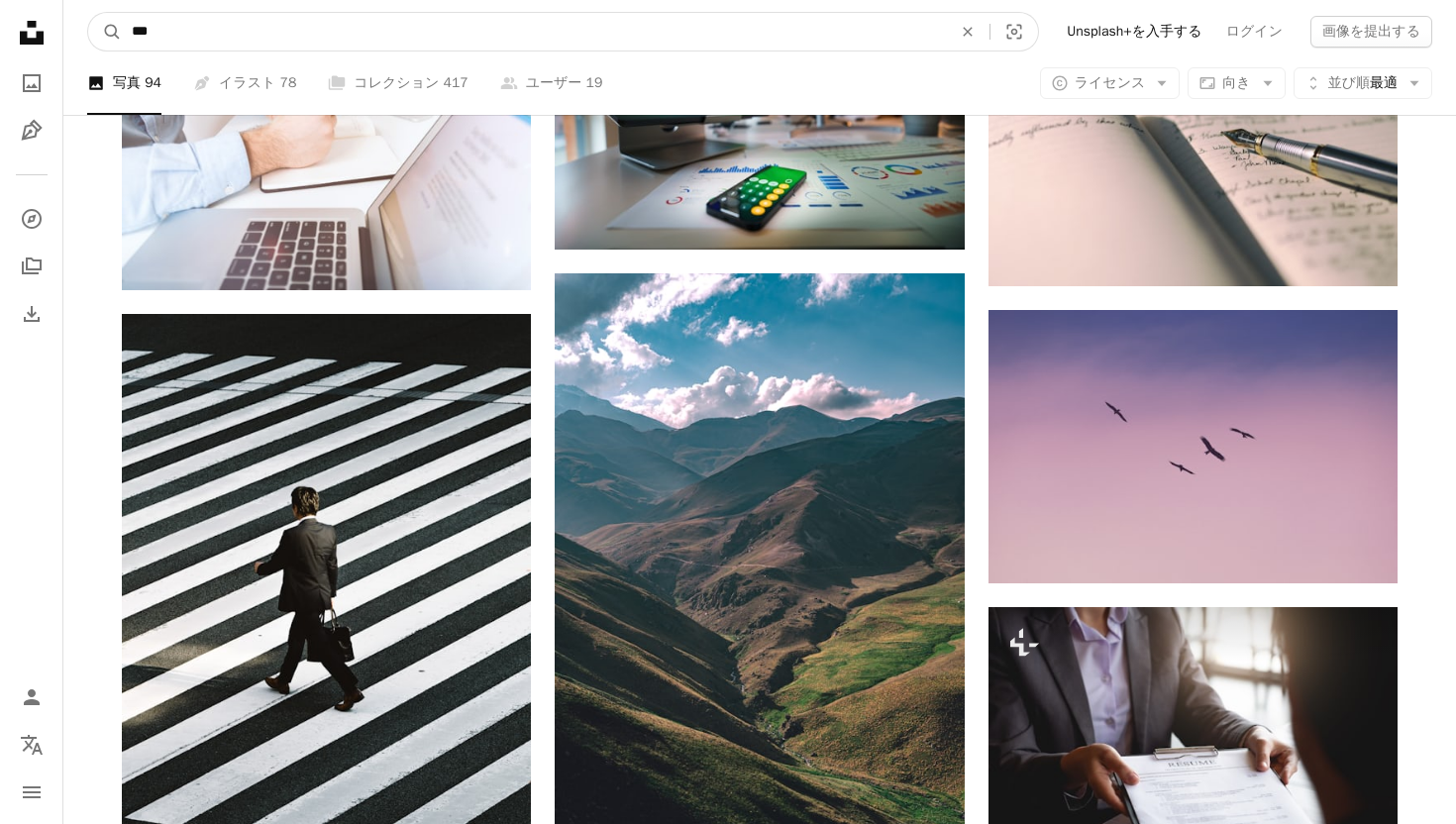 click on "***" at bounding box center (534, 32) 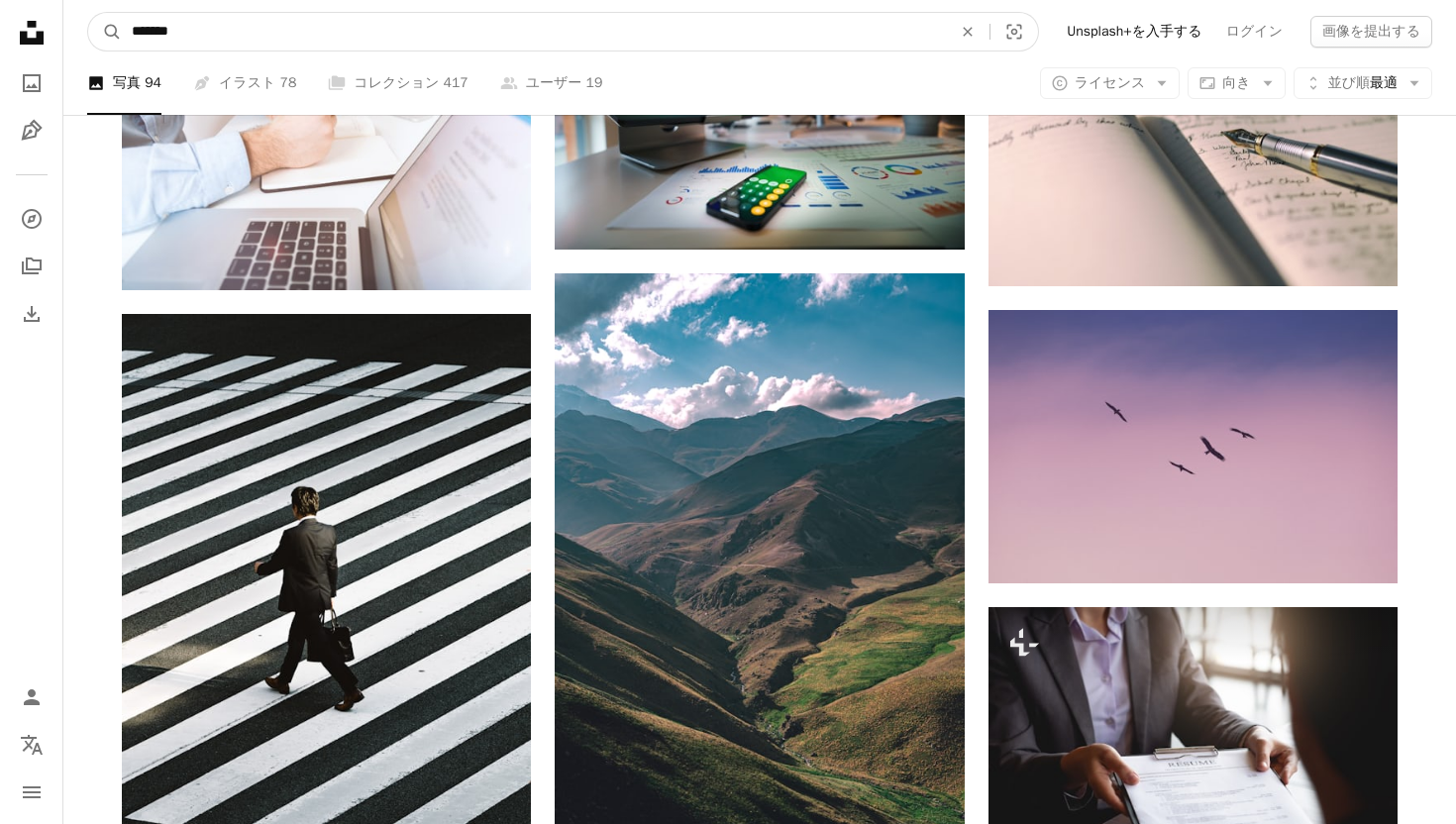 type on "*******" 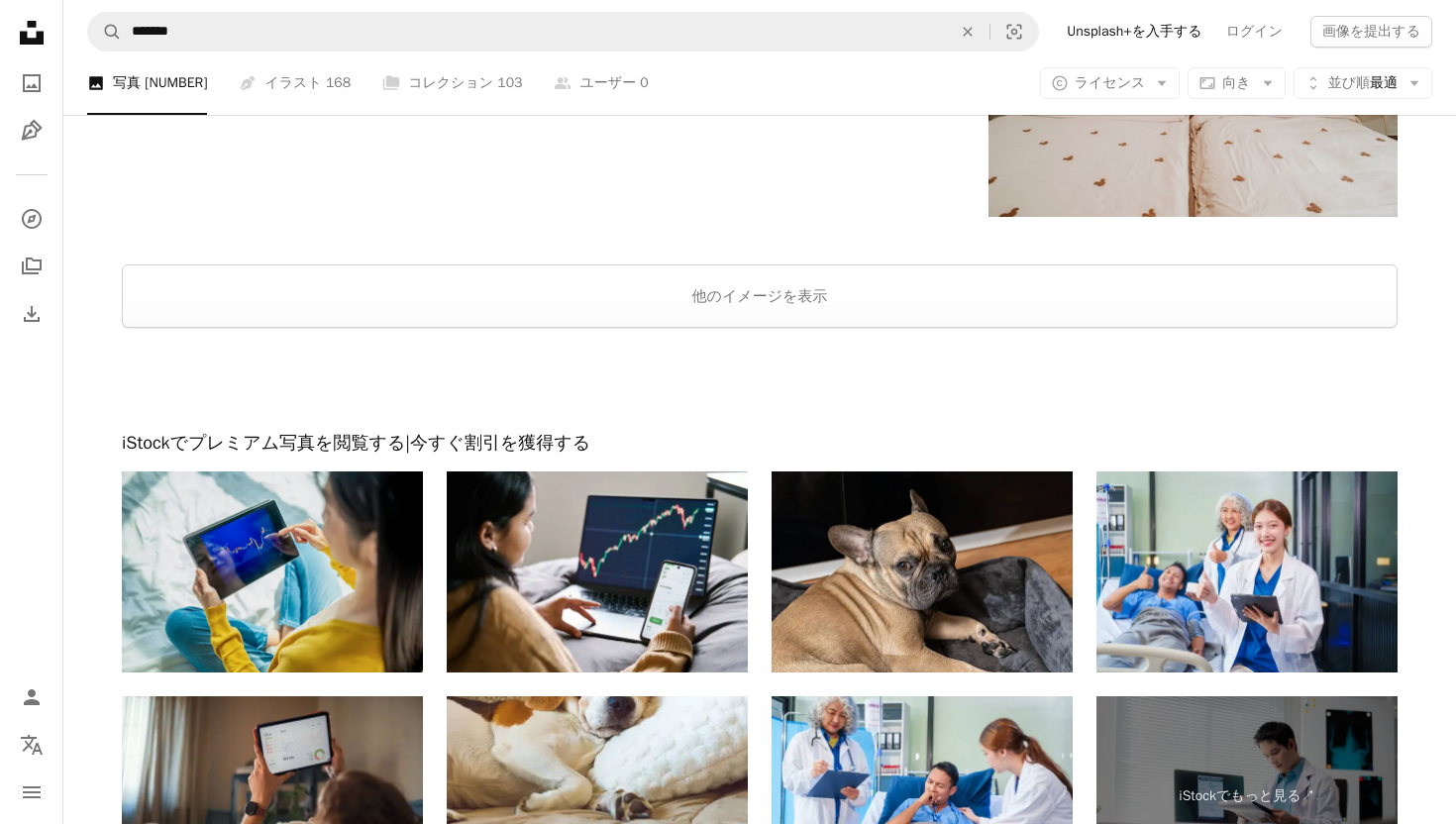 scroll, scrollTop: 3336, scrollLeft: 0, axis: vertical 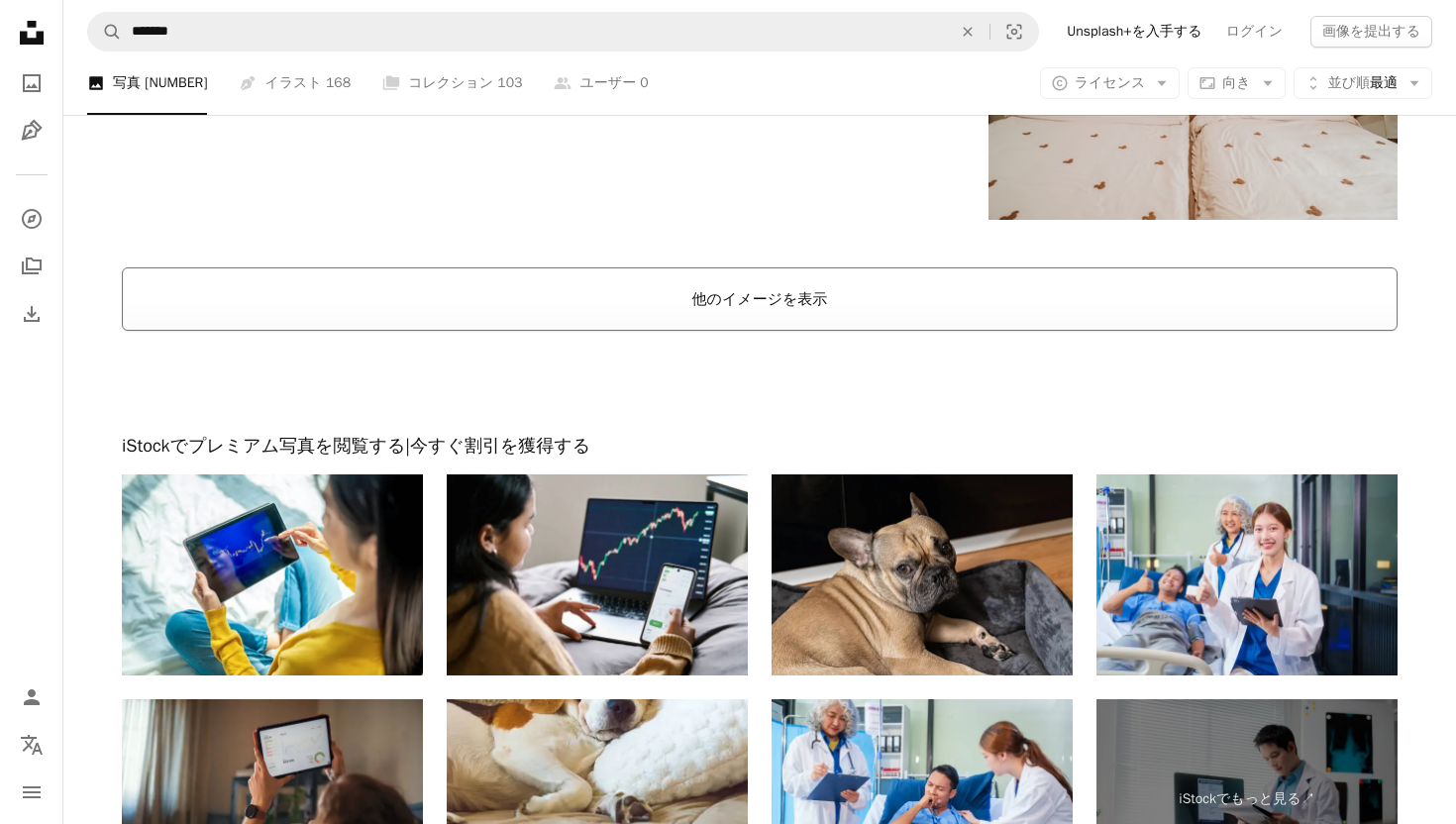 click on "他のイメージを表示" at bounding box center [760, 299] 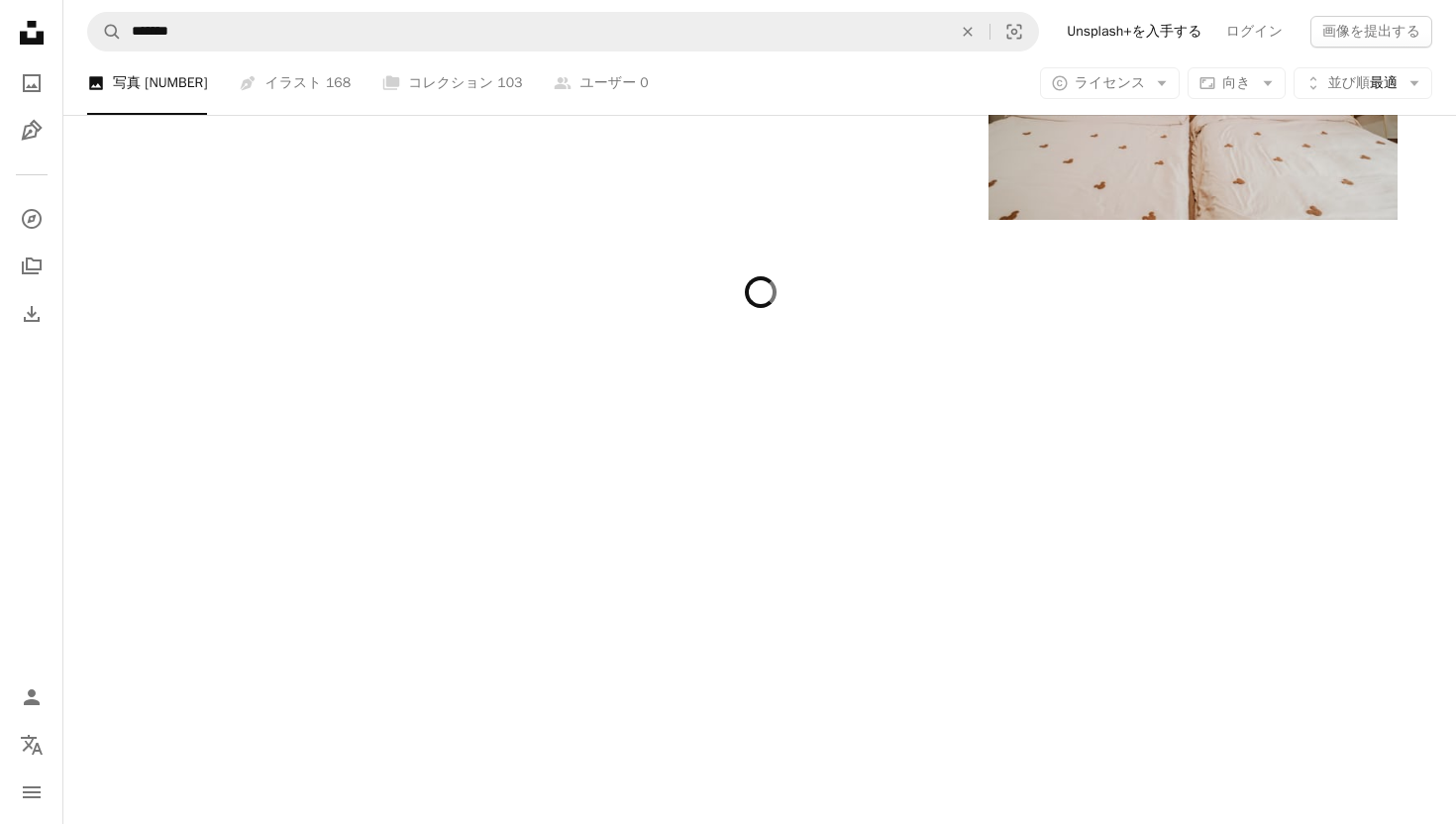 click at bounding box center (760, 675) 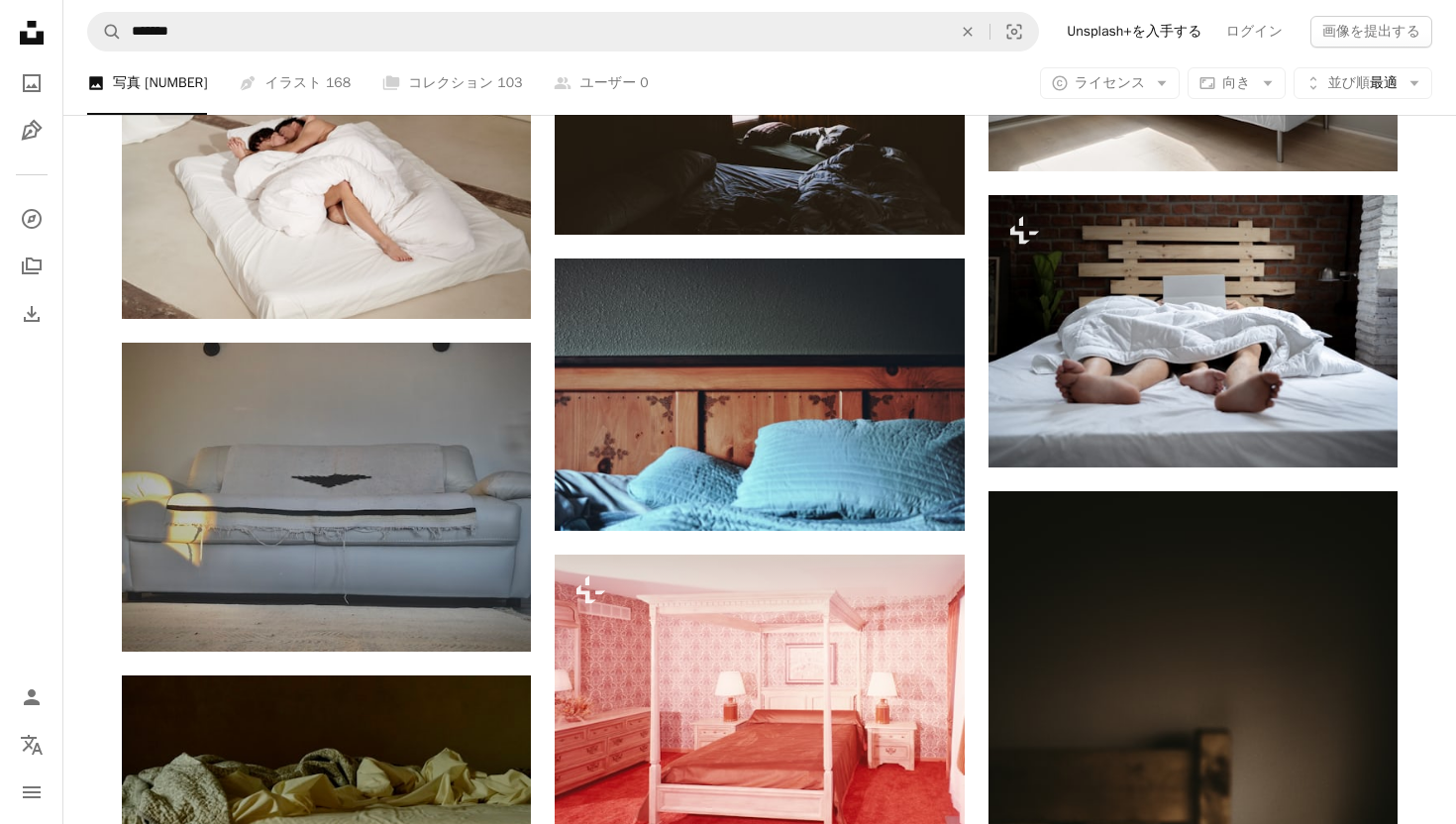 scroll, scrollTop: 13056, scrollLeft: 0, axis: vertical 